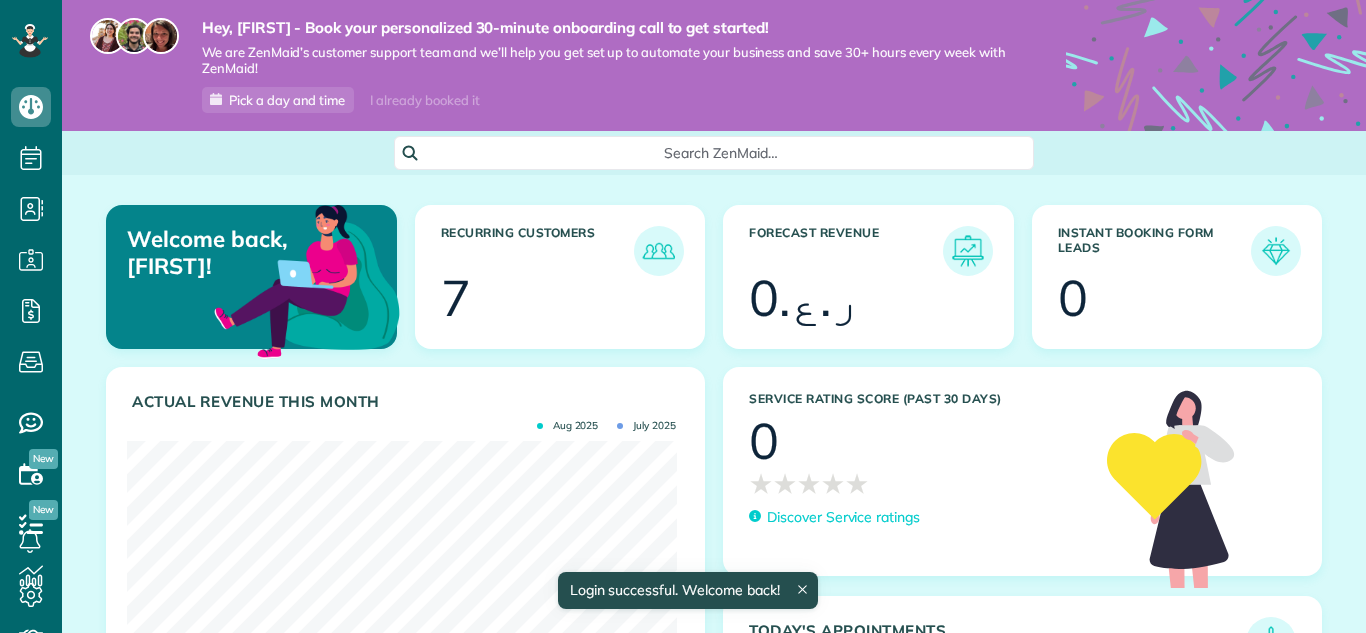 scroll, scrollTop: 0, scrollLeft: 0, axis: both 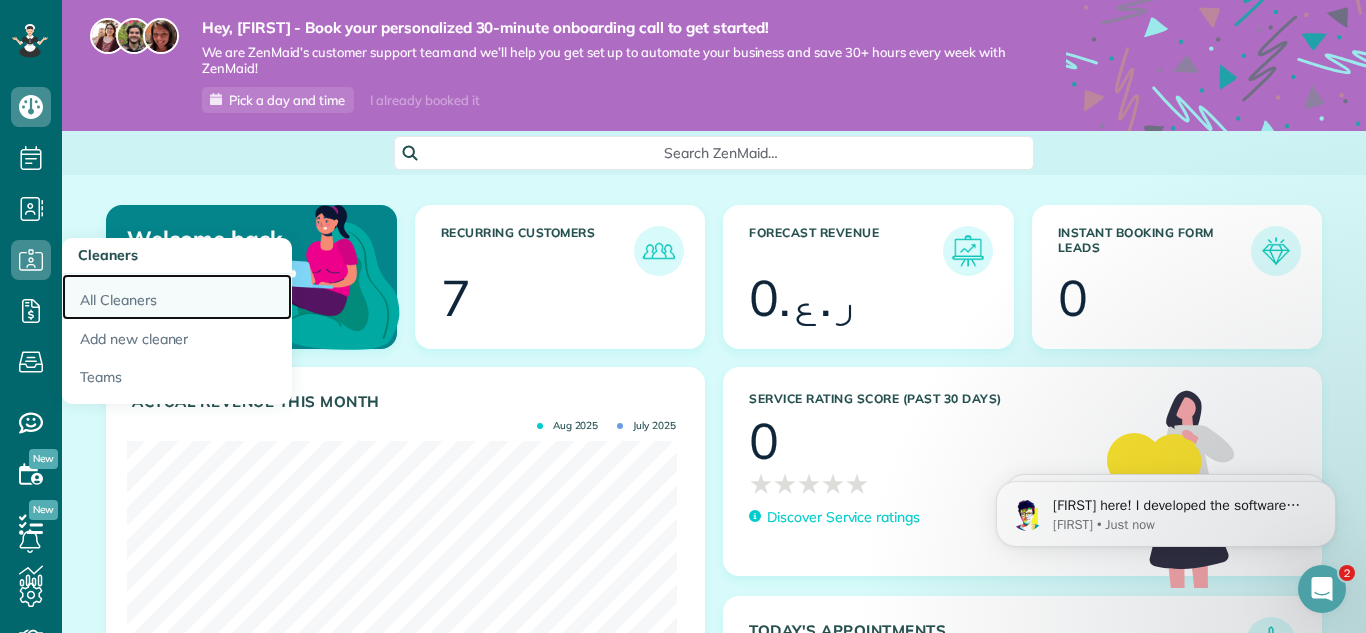click on "All Cleaners" at bounding box center (177, 297) 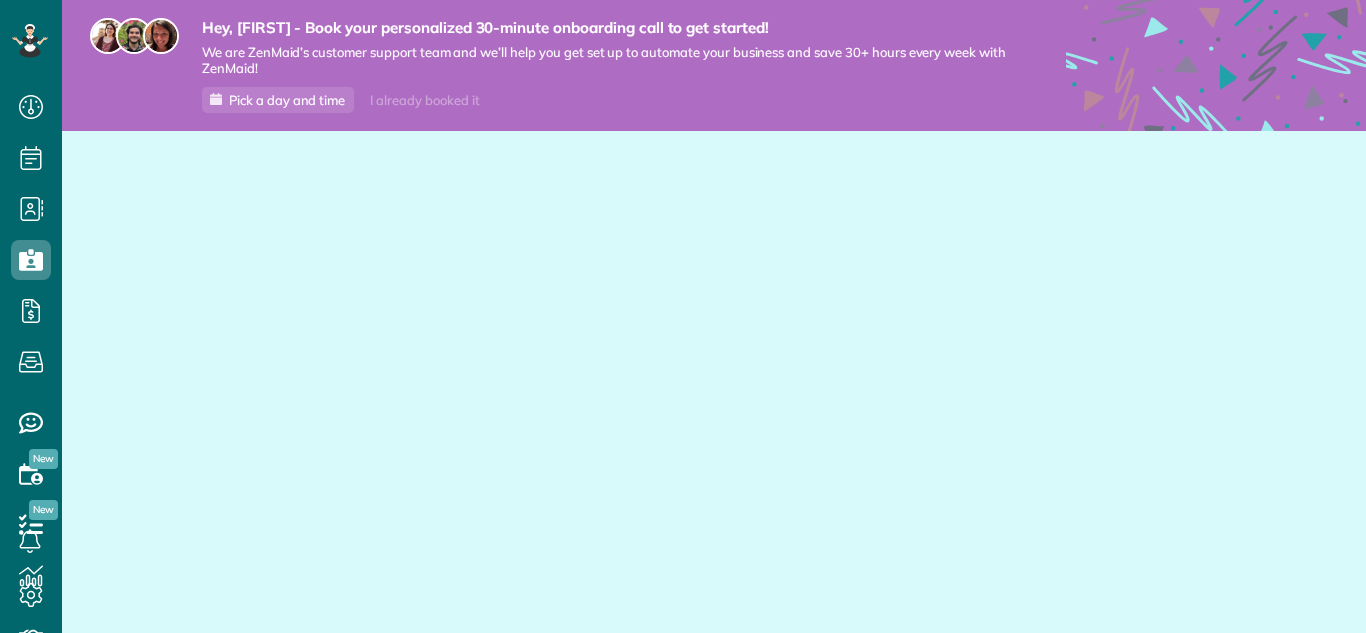 scroll, scrollTop: 0, scrollLeft: 0, axis: both 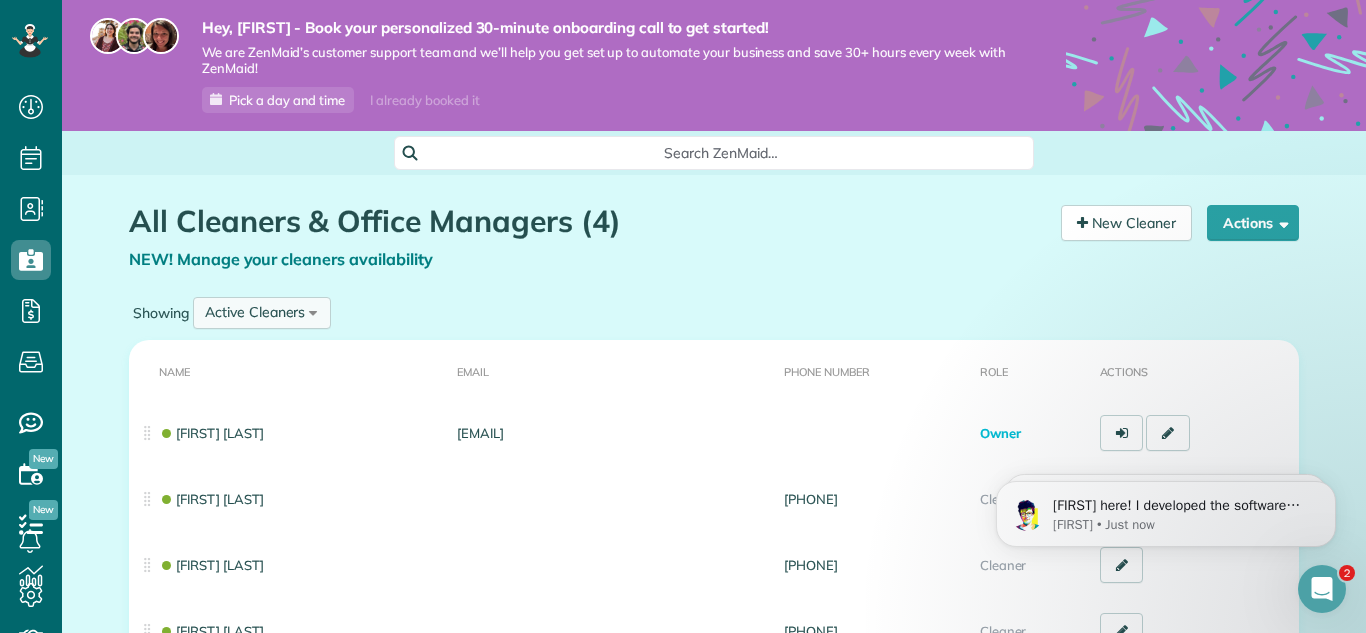 click on "Active Cleaners" at bounding box center [255, 312] 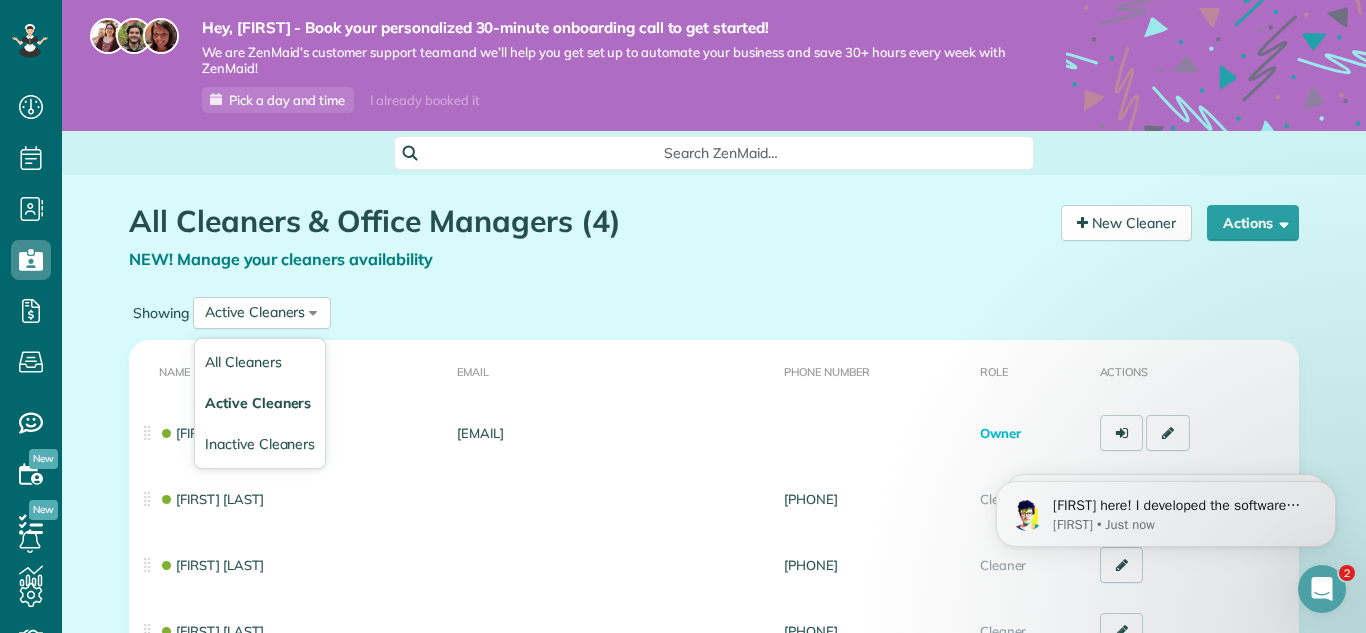 click on "Showing
Active Cleaners
All Cleaners
Active Cleaners
Inactive Cleaners" at bounding box center [714, 313] 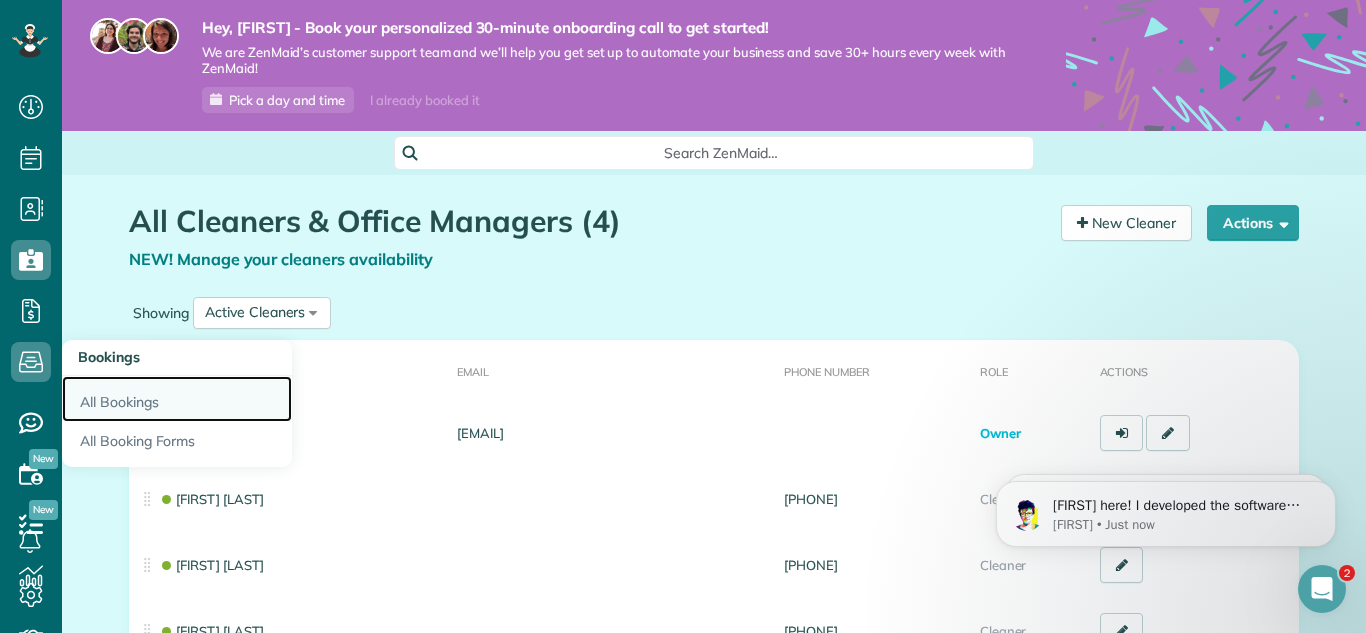 click on "All Bookings" at bounding box center [177, 399] 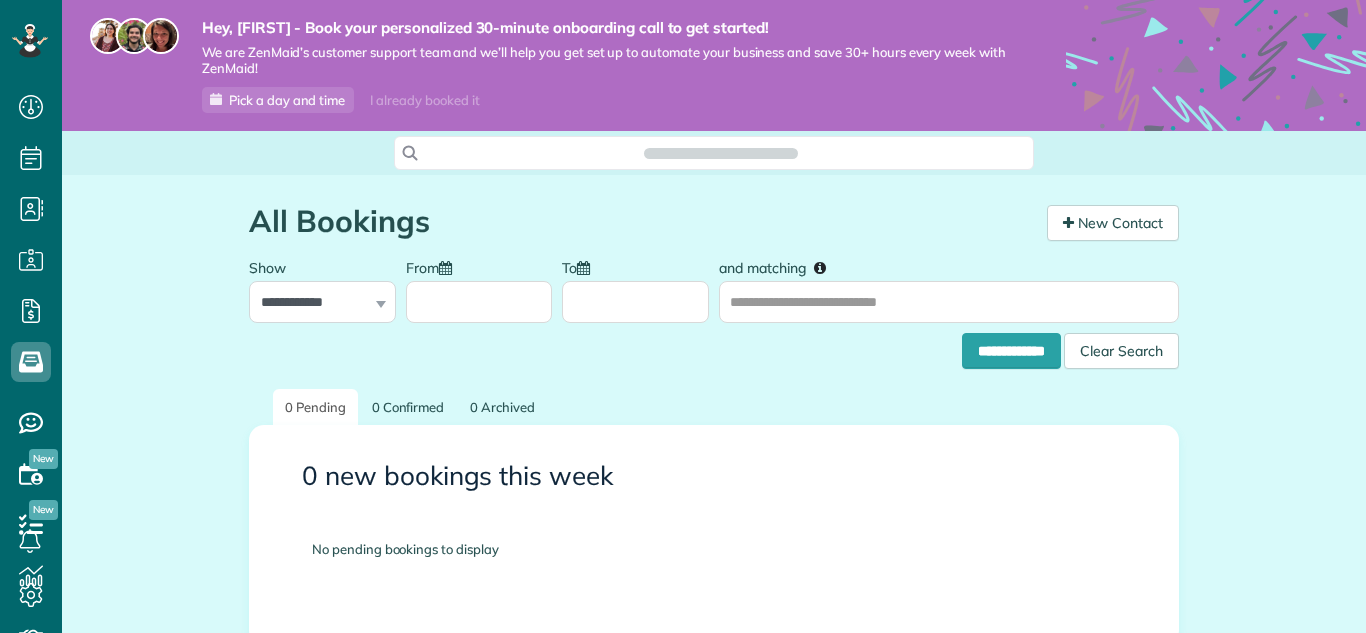 scroll, scrollTop: 0, scrollLeft: 0, axis: both 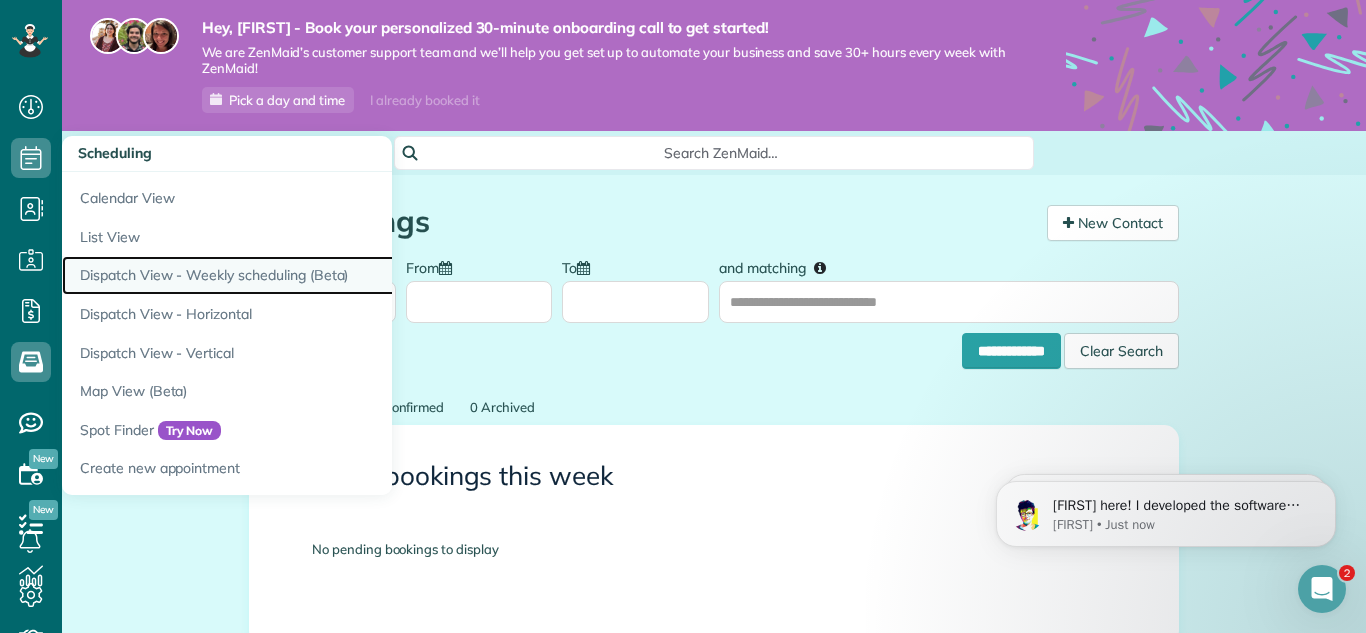 click on "Dispatch View - Weekly scheduling (Beta)" at bounding box center (312, 275) 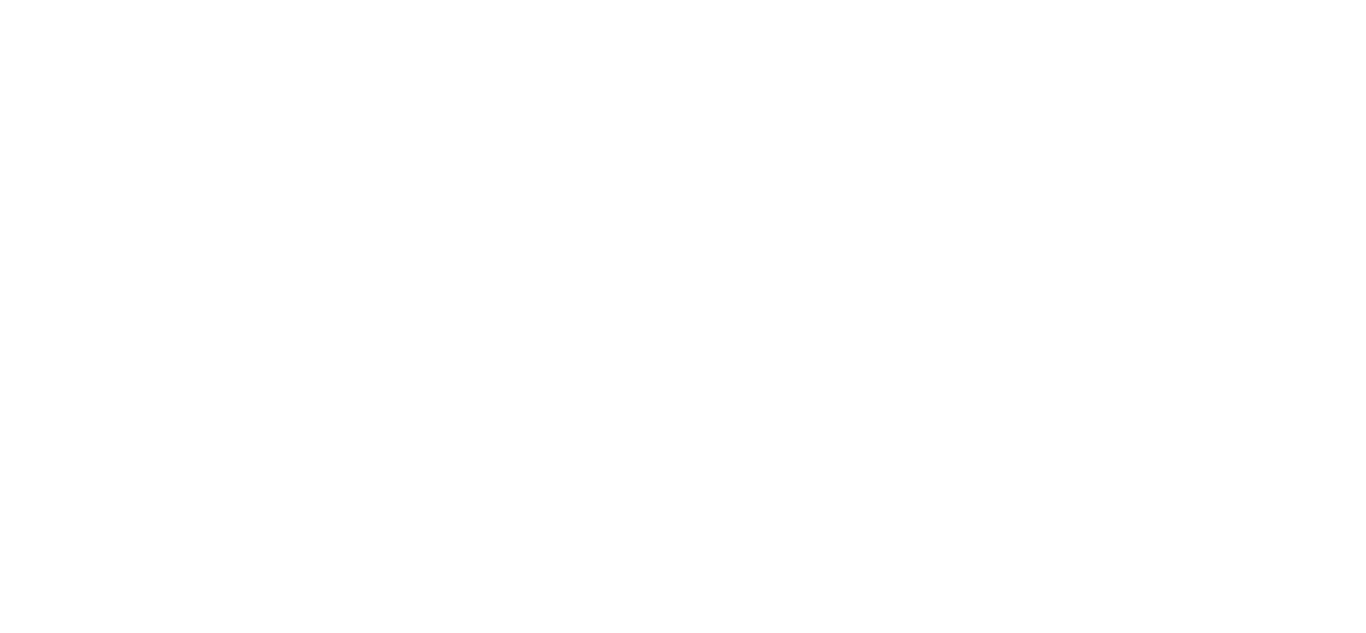 scroll, scrollTop: 0, scrollLeft: 0, axis: both 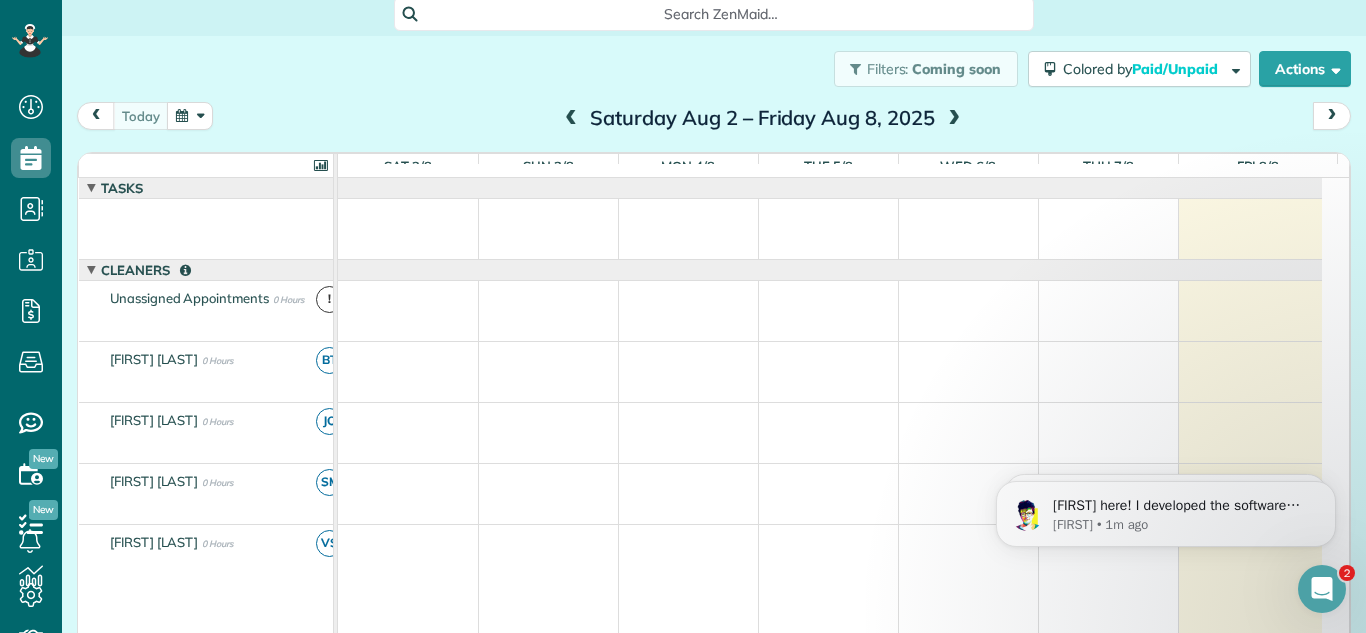 click at bounding box center (830, 372) 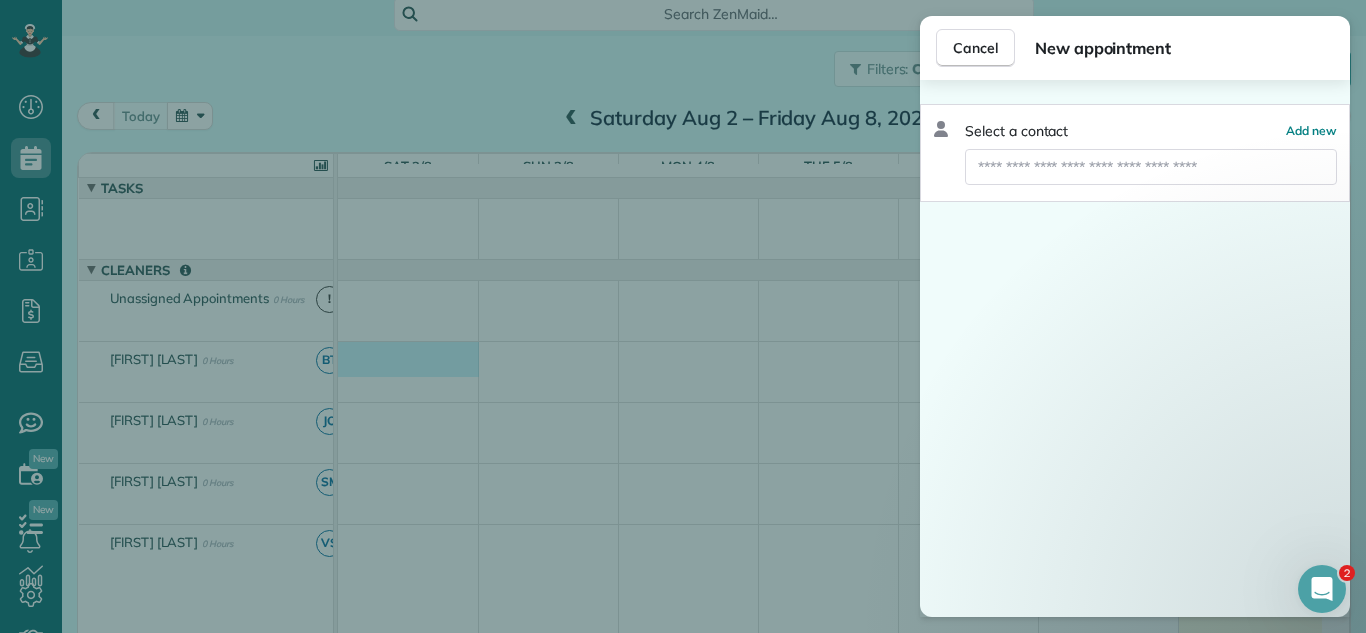 click on "Cancel New appointment Select a contact Add new" at bounding box center (683, 316) 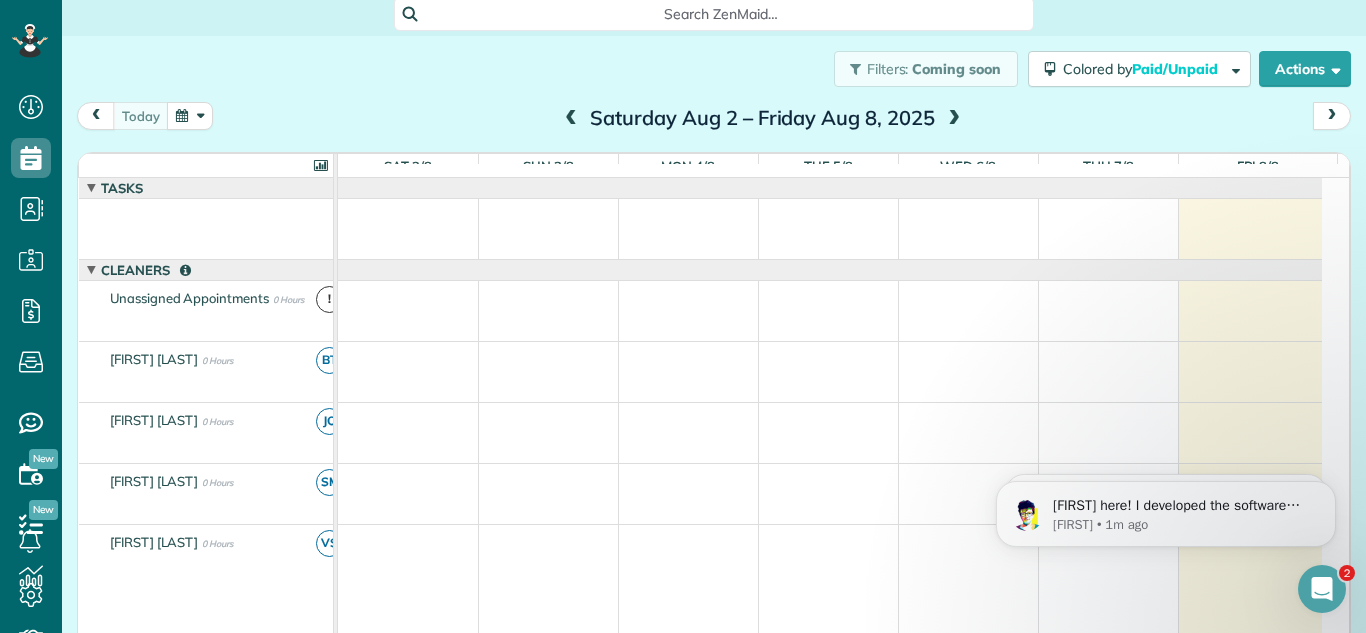 scroll, scrollTop: 164, scrollLeft: 0, axis: vertical 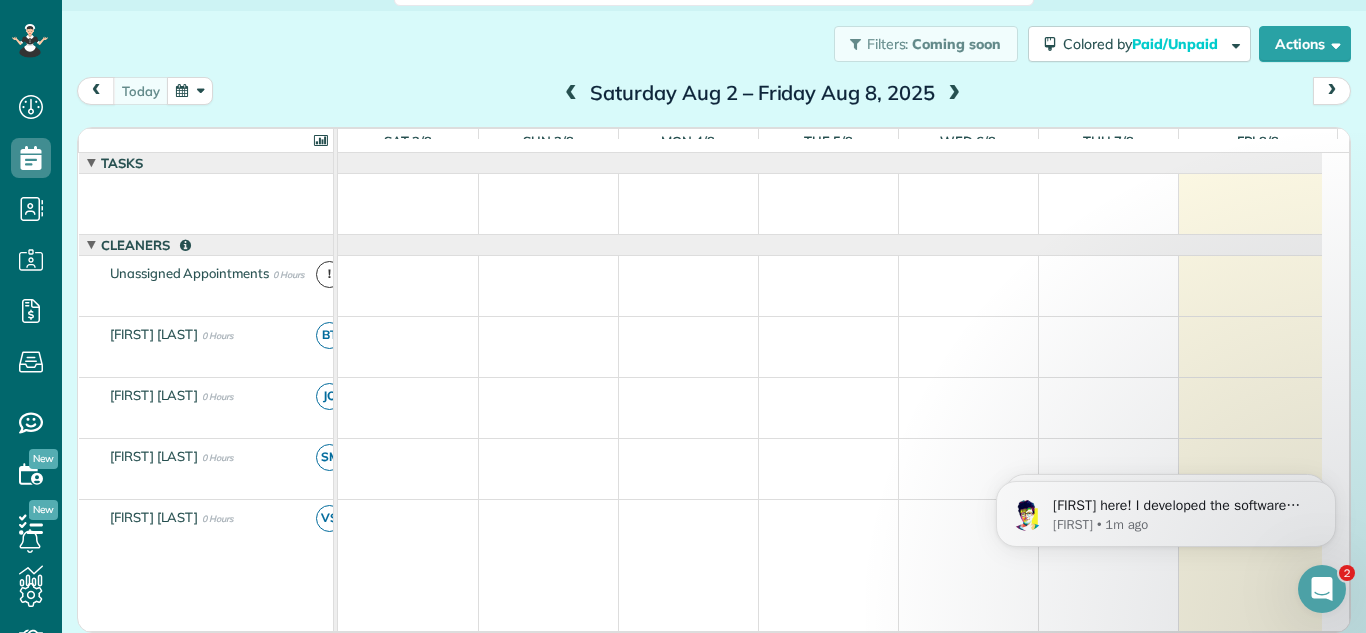 click at bounding box center (571, 94) 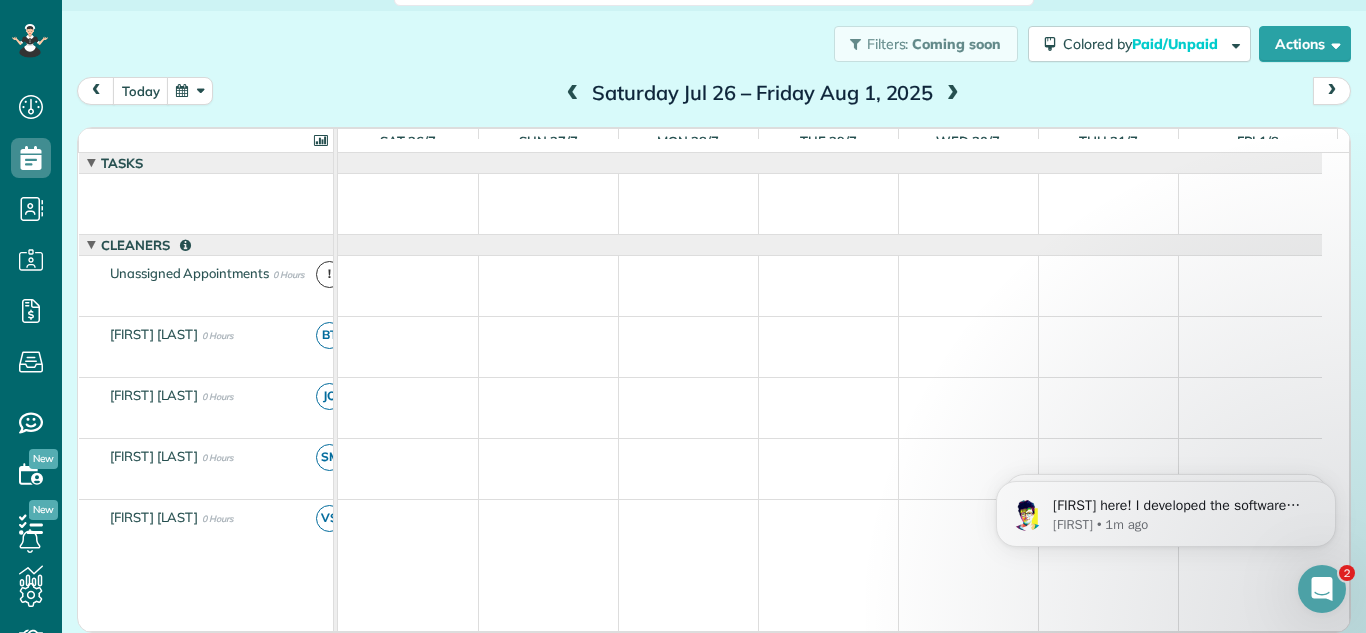 click at bounding box center [953, 94] 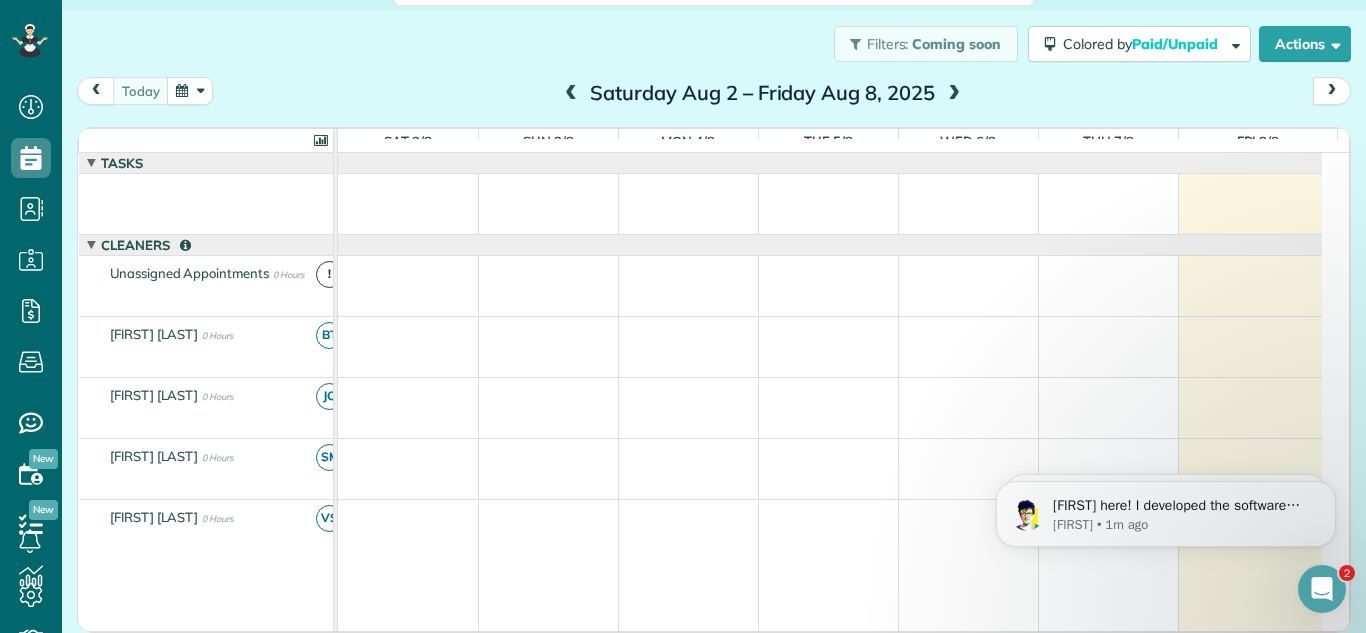 click at bounding box center [954, 94] 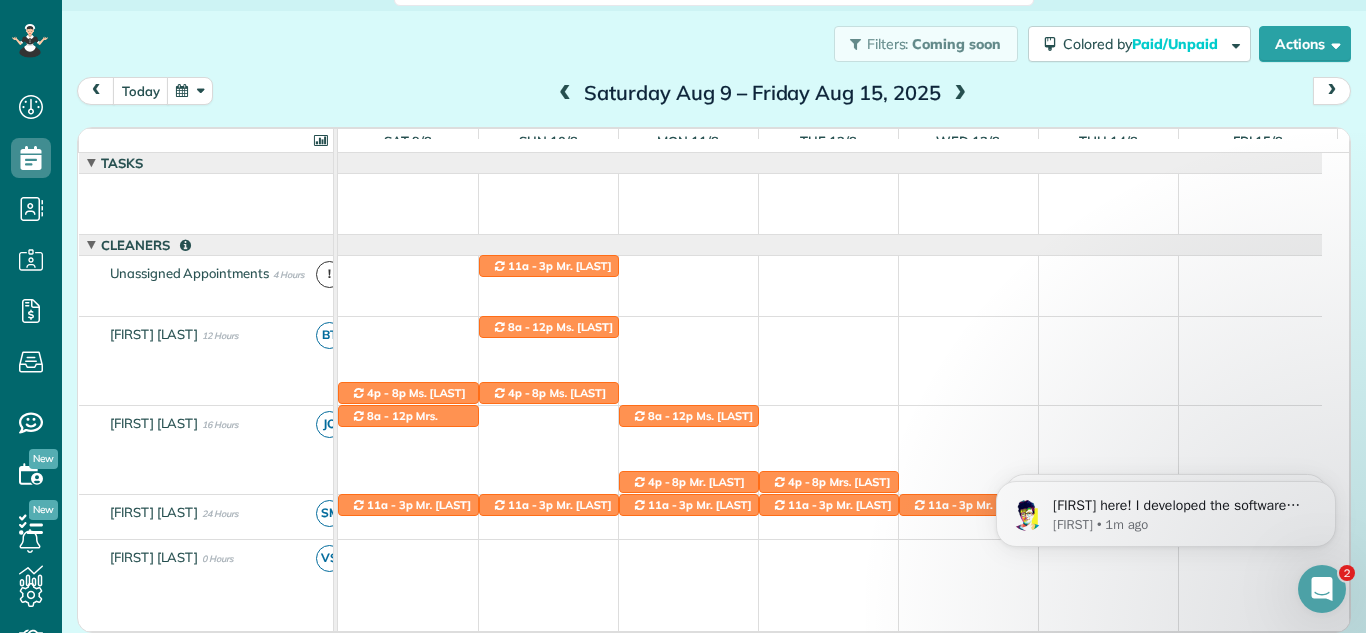 click at bounding box center (960, 94) 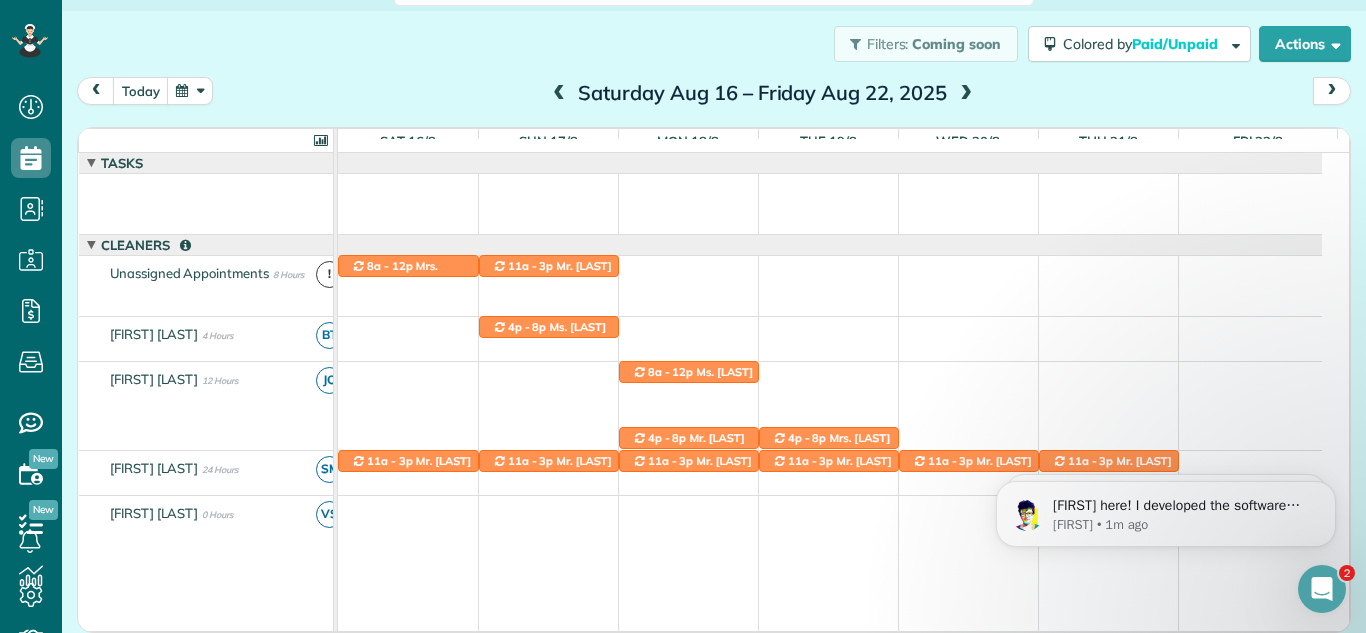 click at bounding box center (559, 94) 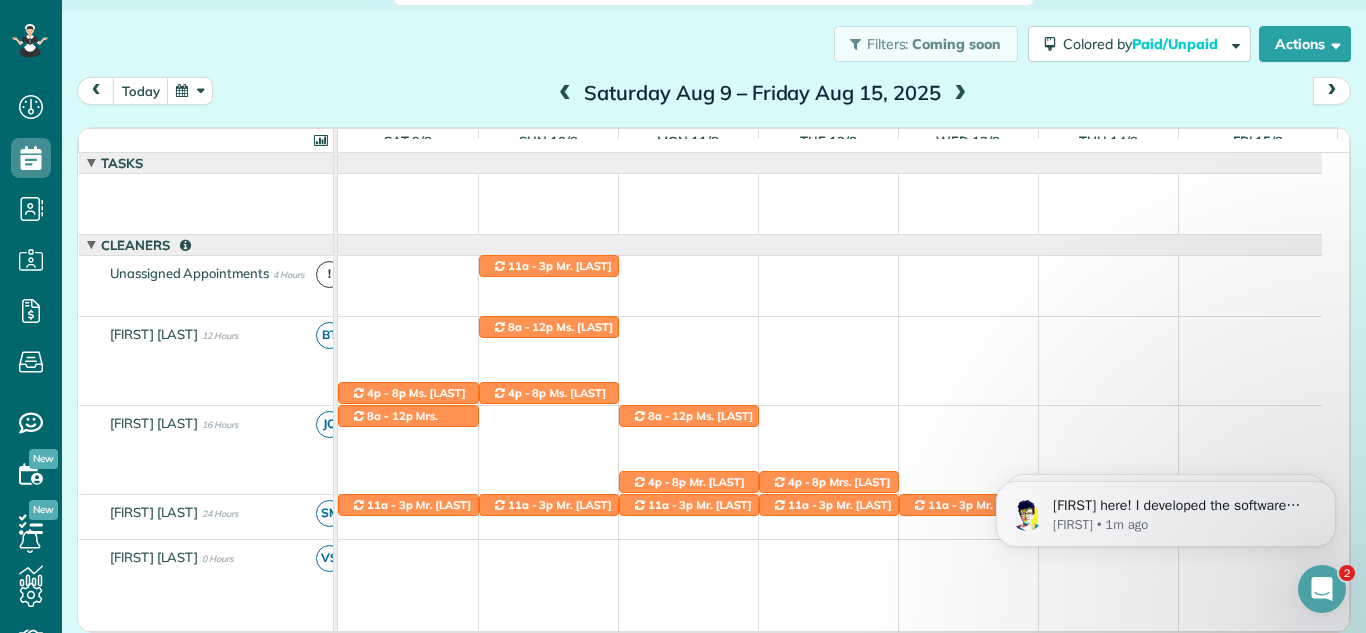 click at bounding box center (565, 94) 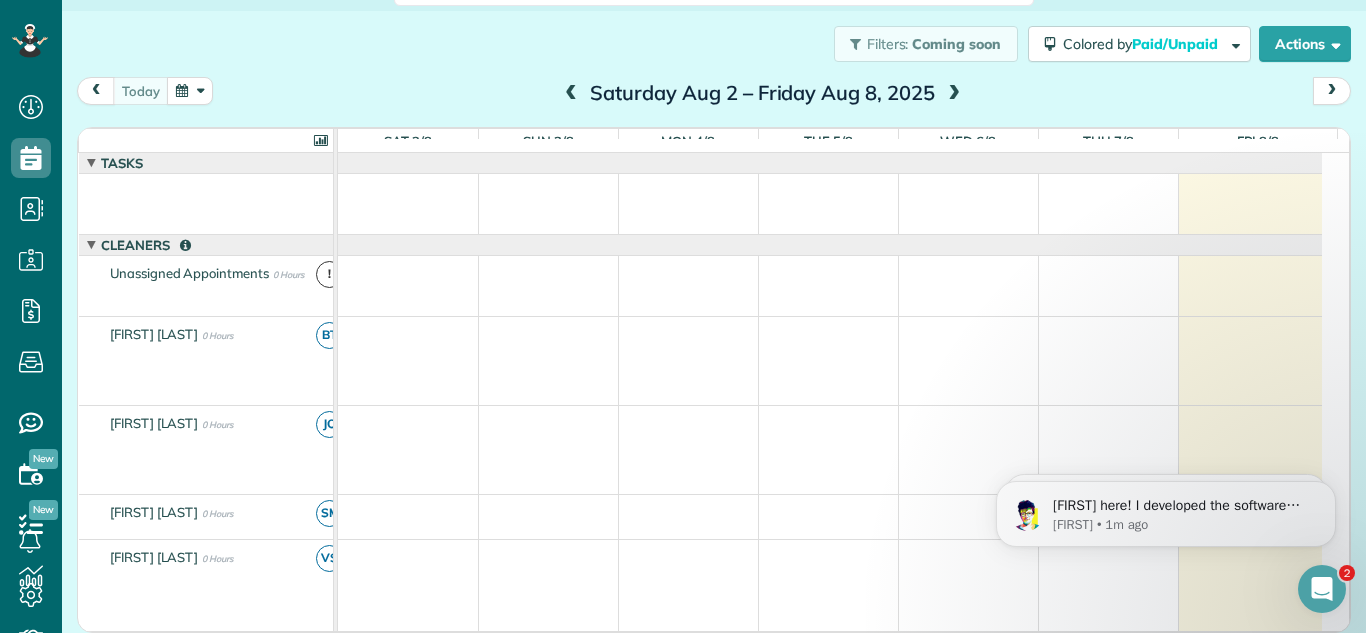 click at bounding box center [954, 94] 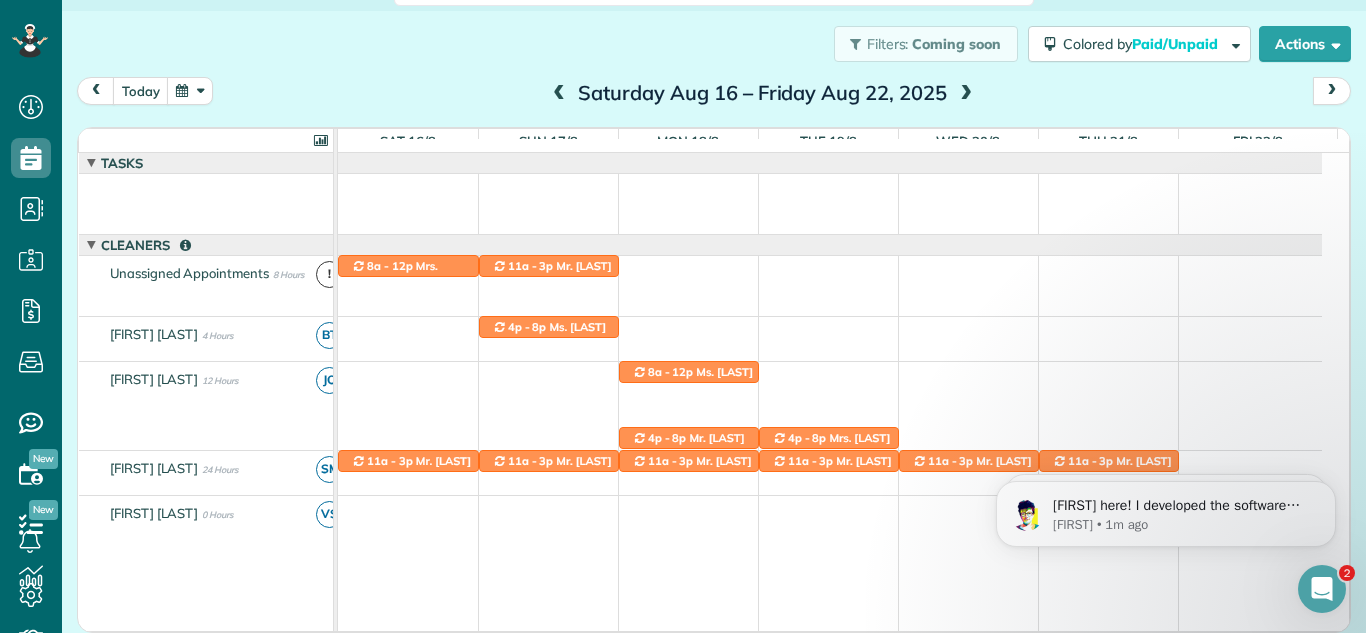 click at bounding box center (966, 94) 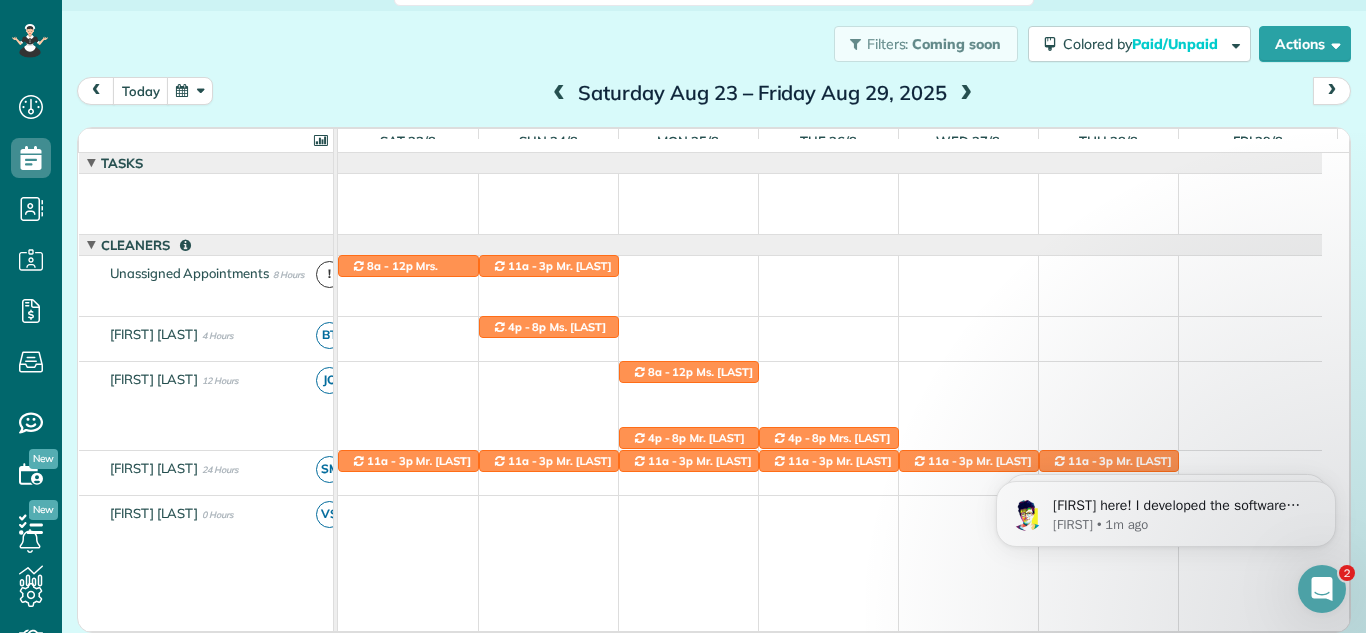 click at bounding box center [966, 94] 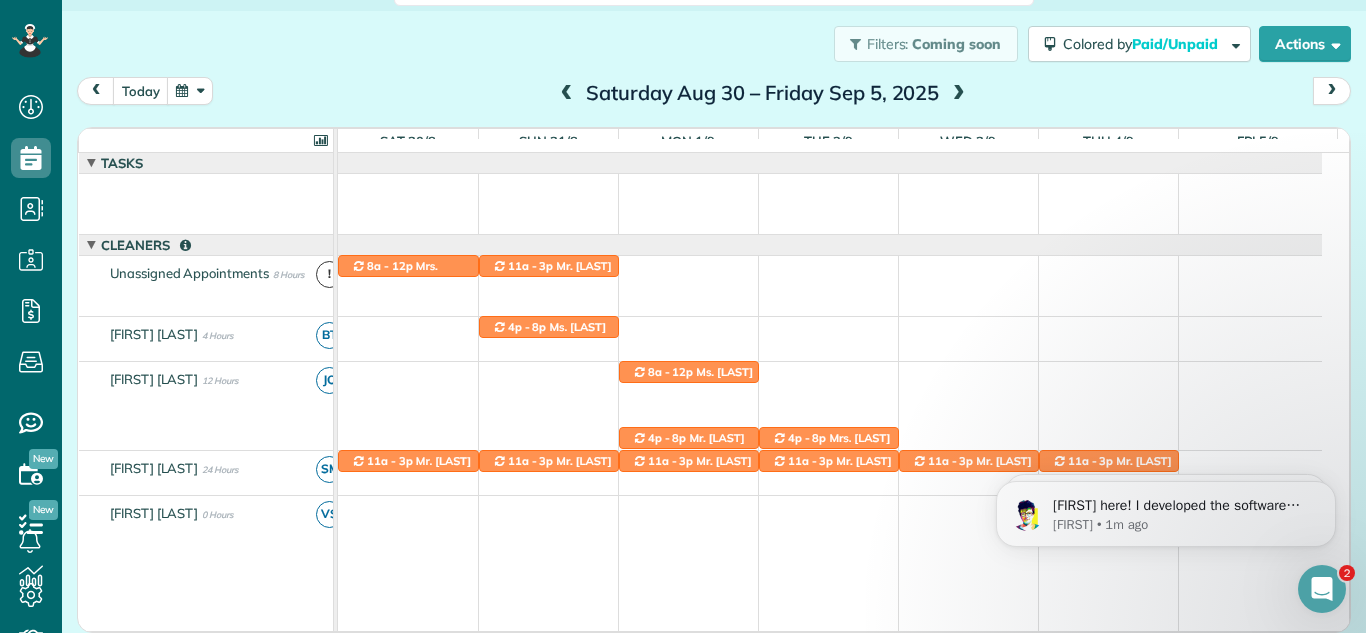click at bounding box center (567, 94) 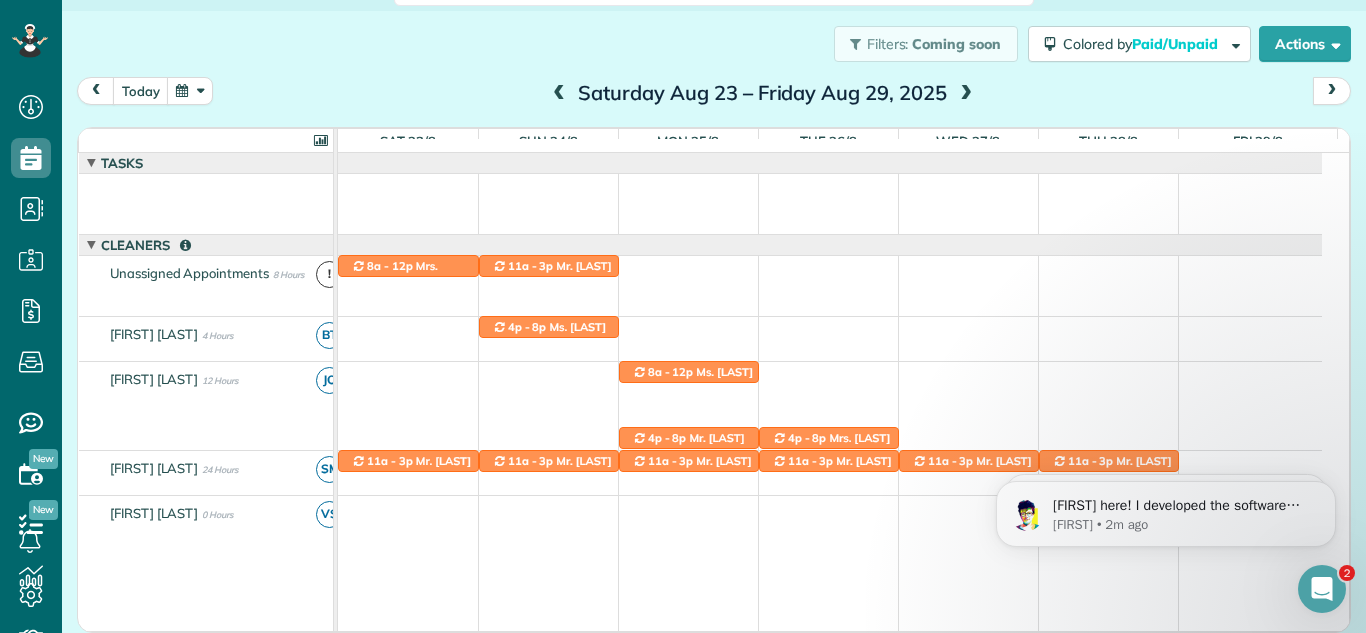 click at bounding box center (559, 94) 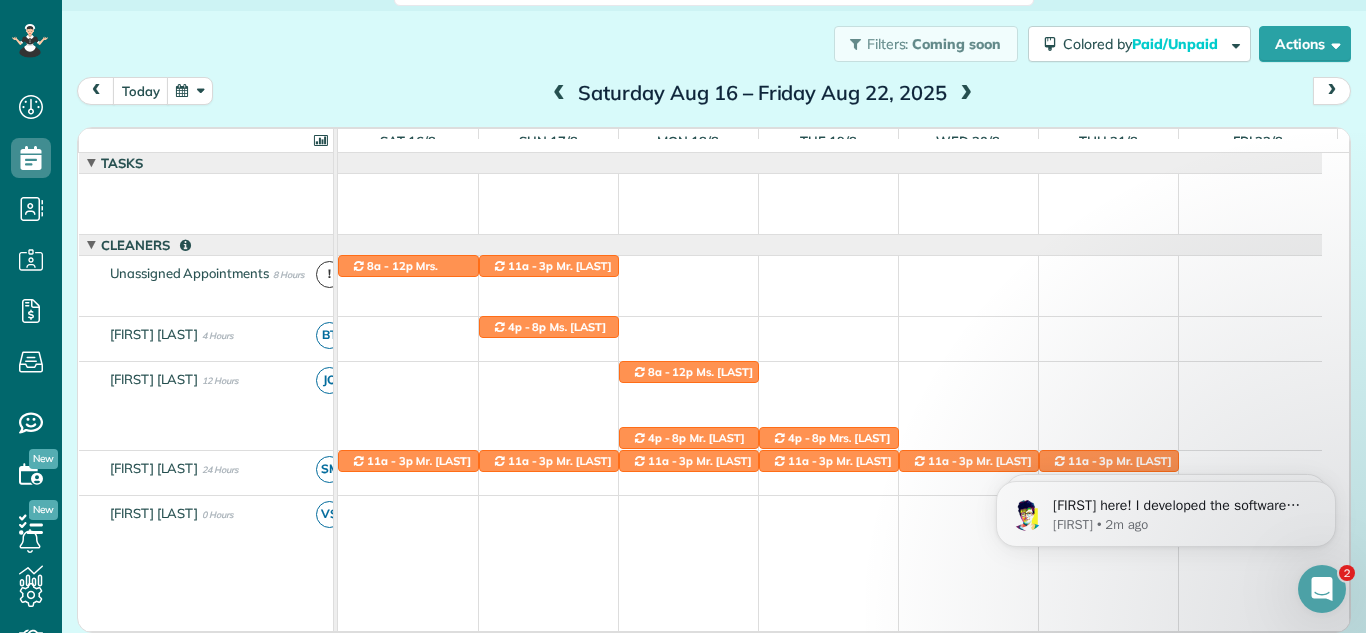 click at bounding box center [559, 94] 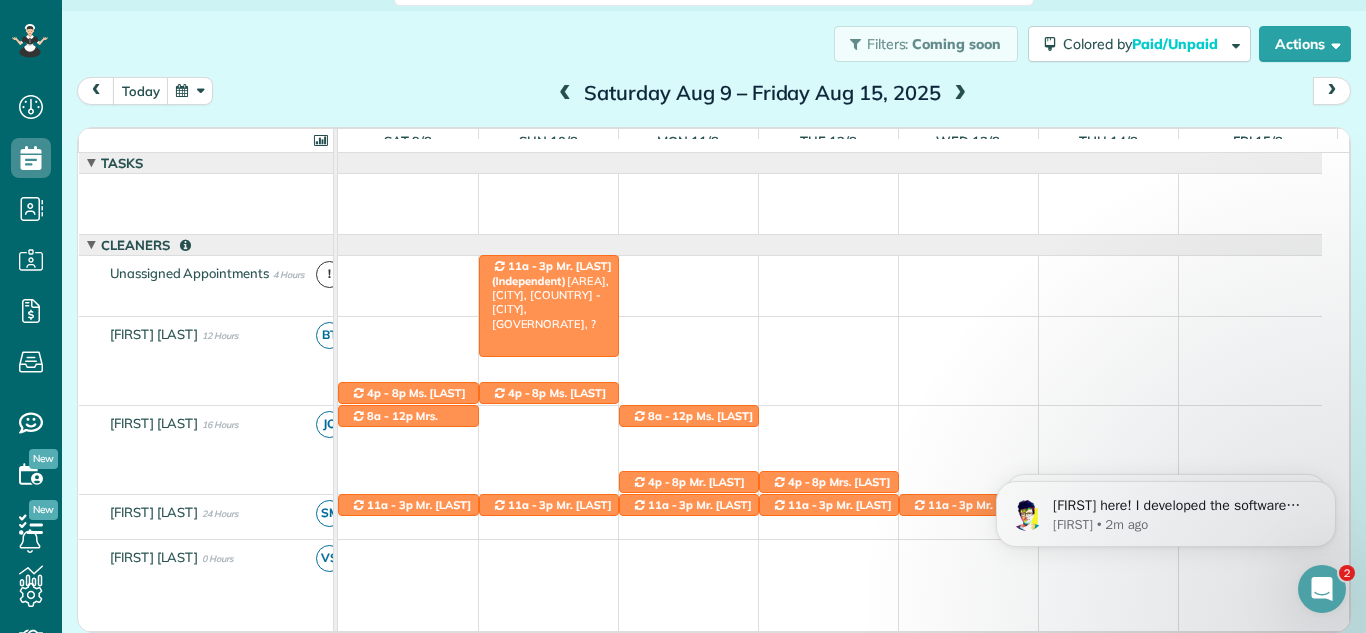 click on "Mr. [LAST] (Independent)" at bounding box center (552, 273) 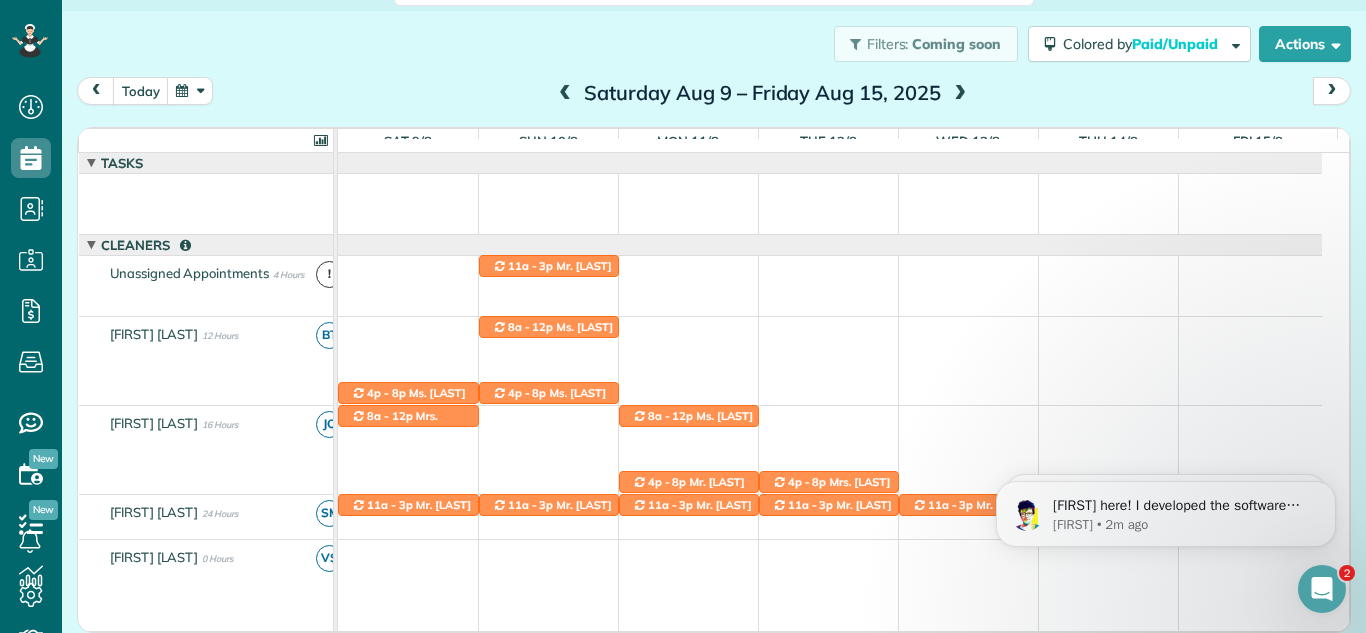 click at bounding box center [565, 94] 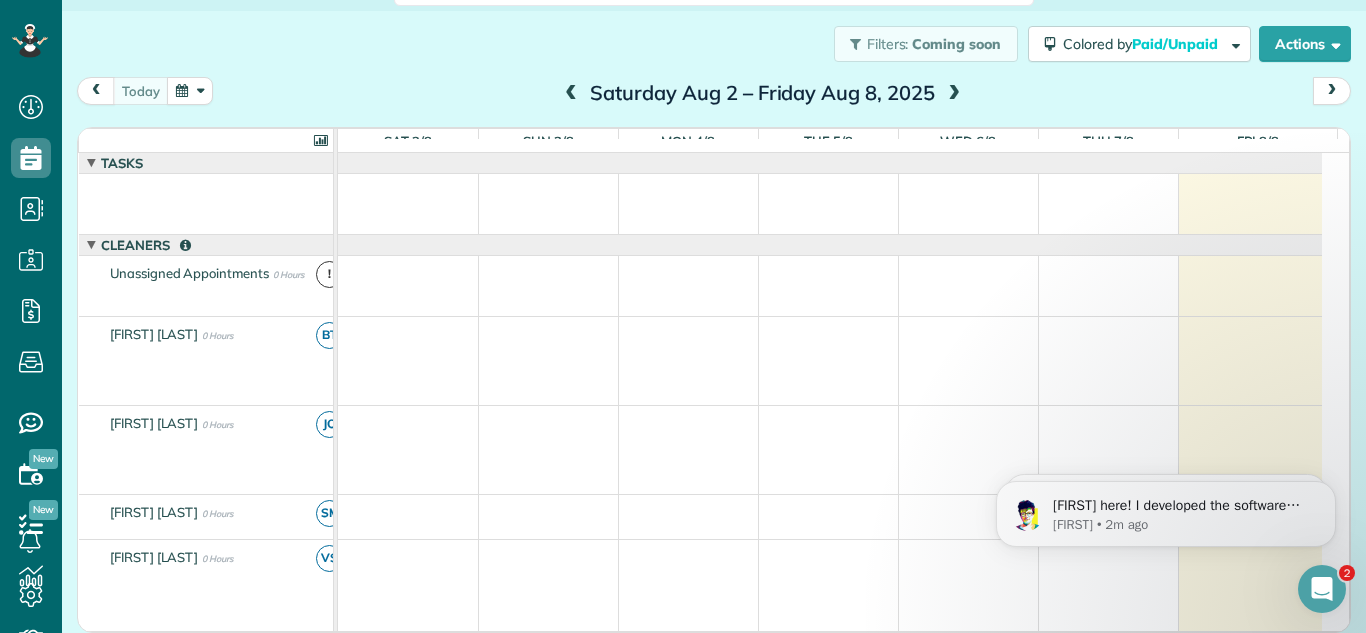 click at bounding box center [954, 94] 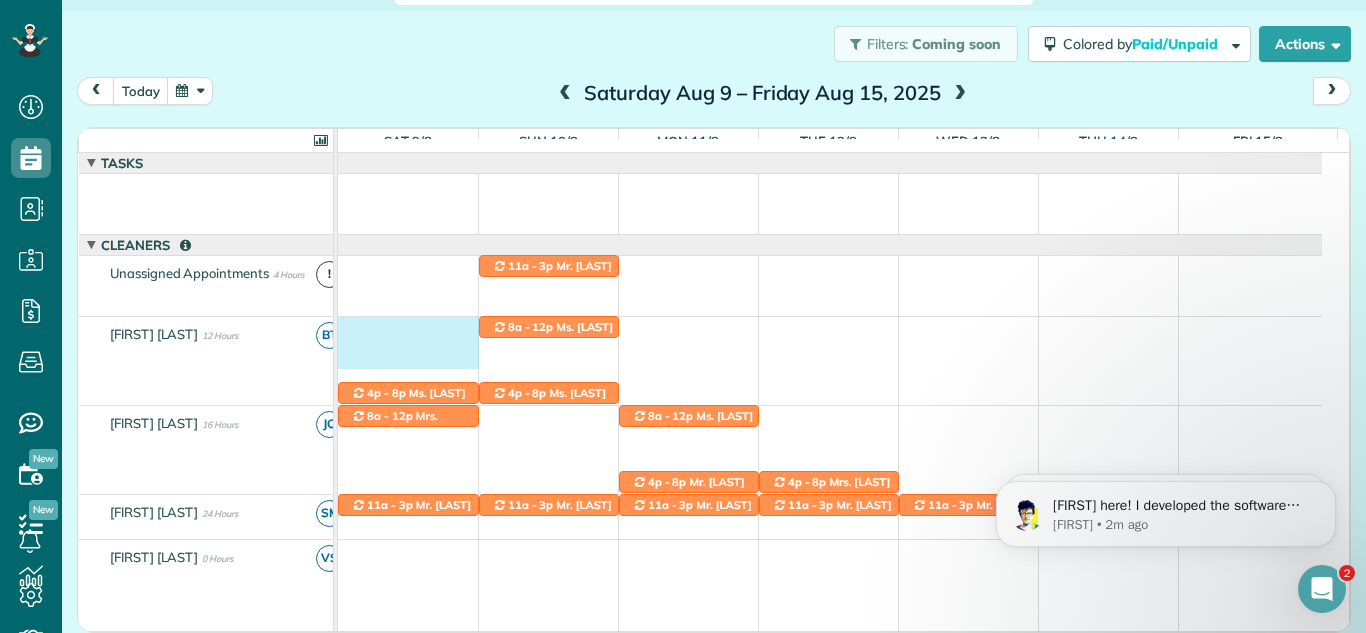 click on "4p - 8p Ms. [LAST] (Independent) ([PHONE]) [AREA], [COUNTRY] - [AREA], [GOVERNORATE], ? 4p - 8p Ms. [LAST] (Independent) ([PHONE]) [AREA], [COUNTRY] - [AREA], [GOVERNORATE], ? 4p - 8p Ms. [LAST] (Independent) ([PHONE]) [AREA], [COUNTRY] - [AREA], [GOVERNORATE], ? 8a - 12p Ms. [LAST] (Independent) ([PHONE]) [AREA], [COUNTRY] - [AREA], [GOVERNORATE], ?" at bounding box center [830, 343] 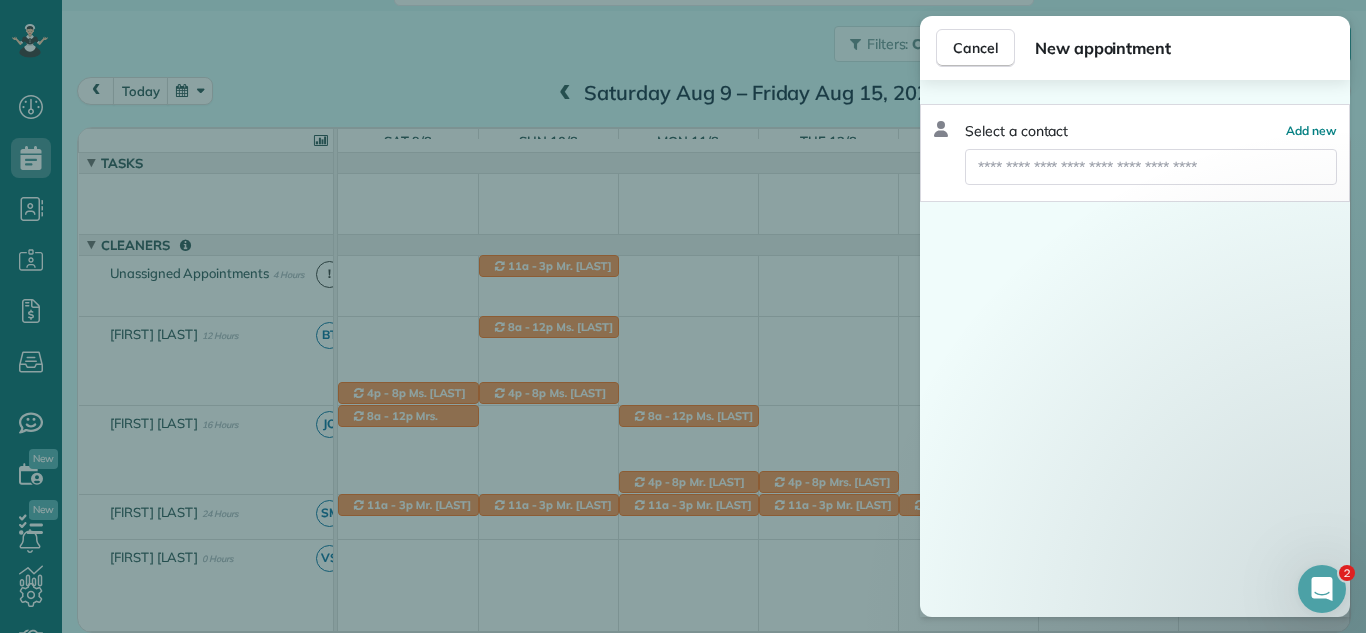 click on "Cancel New appointment Select a contact Add new" at bounding box center [683, 316] 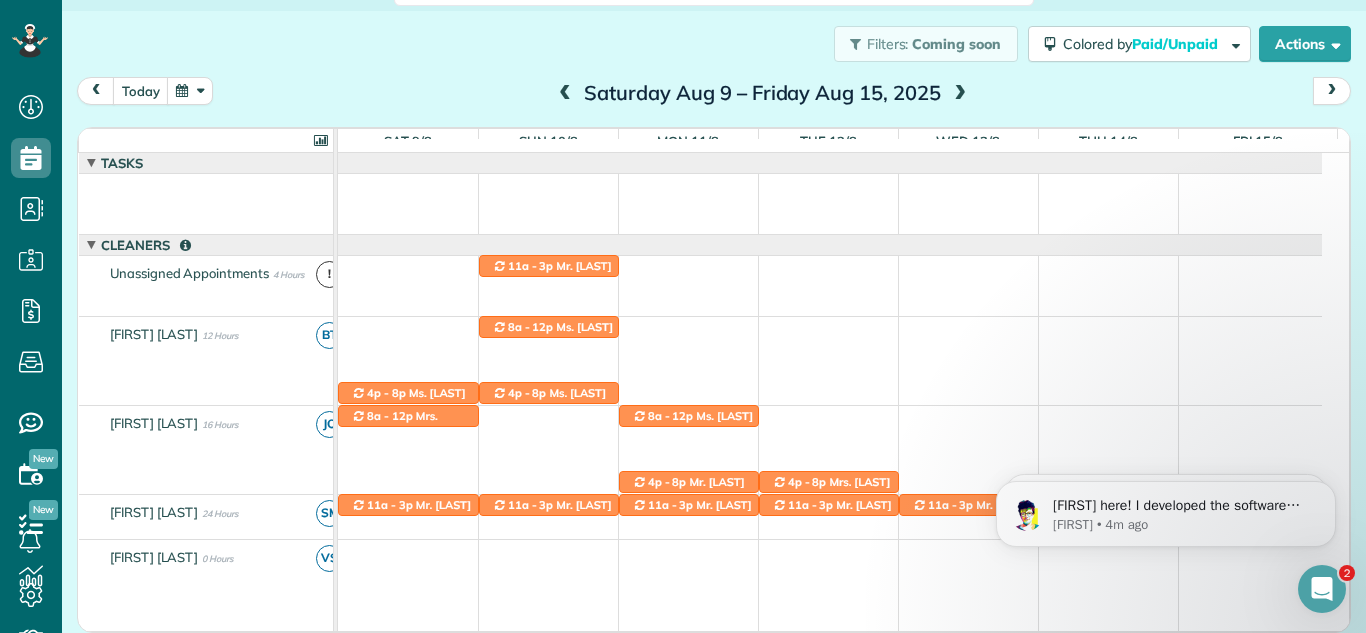 click on "Tasks" at bounding box center [214, 163] 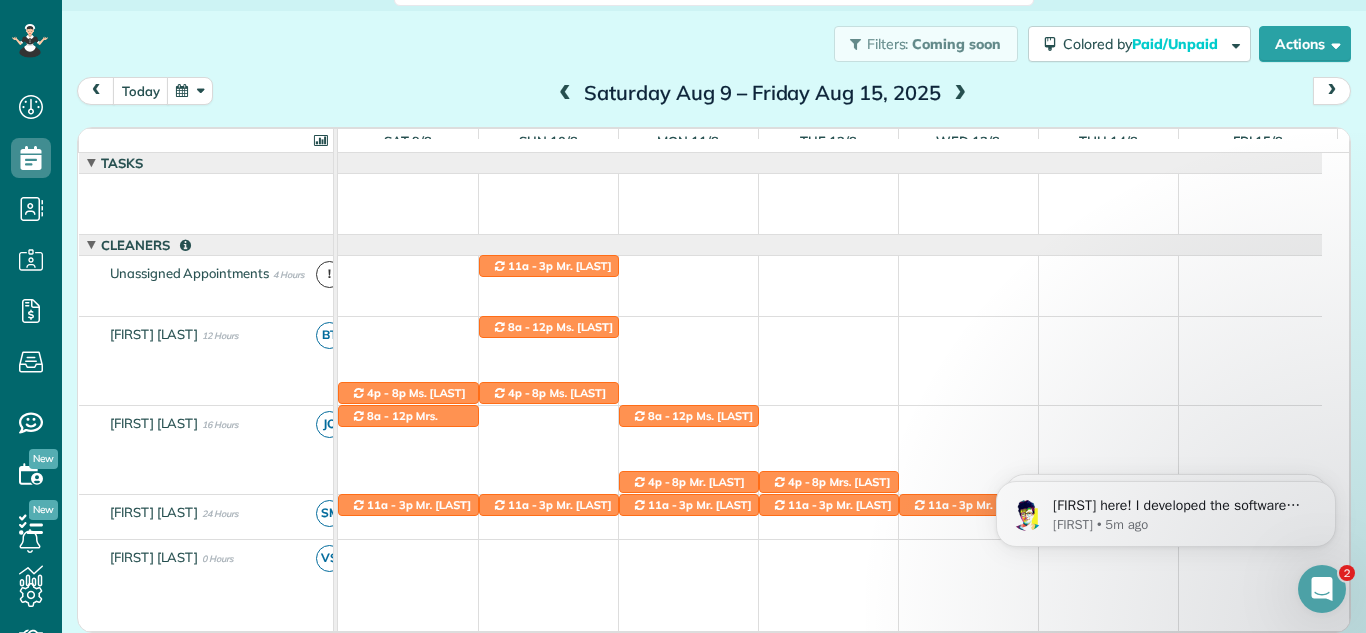 click on "4p - 8p Ms. [LAST] (Independent) ([PHONE]) [AREA], [COUNTRY] - [AREA], [GOVERNORATE], ? 4p - 8p Ms. [LAST] (Independent) ([PHONE]) [AREA], [COUNTRY] - [AREA], [GOVERNORATE], ? 4p - 8p Ms. [LAST] (Independent) ([PHONE]) [AREA], [COUNTRY] - [AREA], [GOVERNORATE], ? 8a - 12p Ms. [LAST] (Independent) ([PHONE]) [AREA], [COUNTRY] - [AREA], [GOVERNORATE], ?" at bounding box center (830, 343) 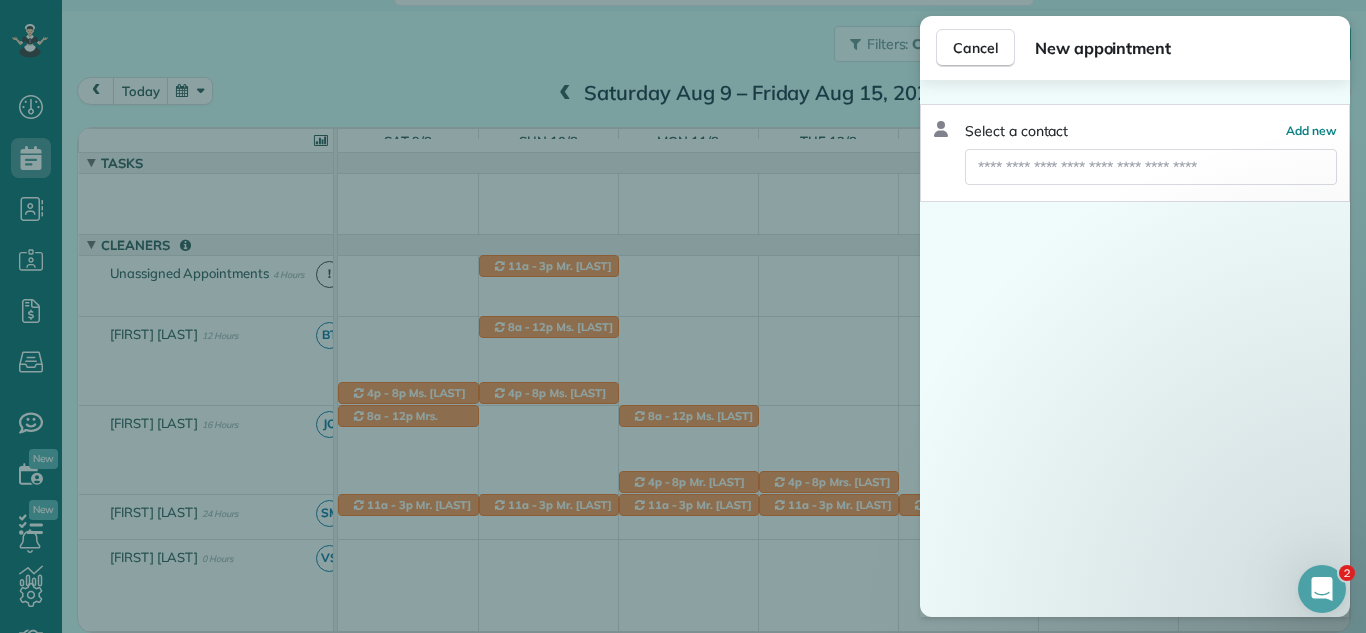click on "Cancel New appointment Select a contact Add new" at bounding box center (683, 316) 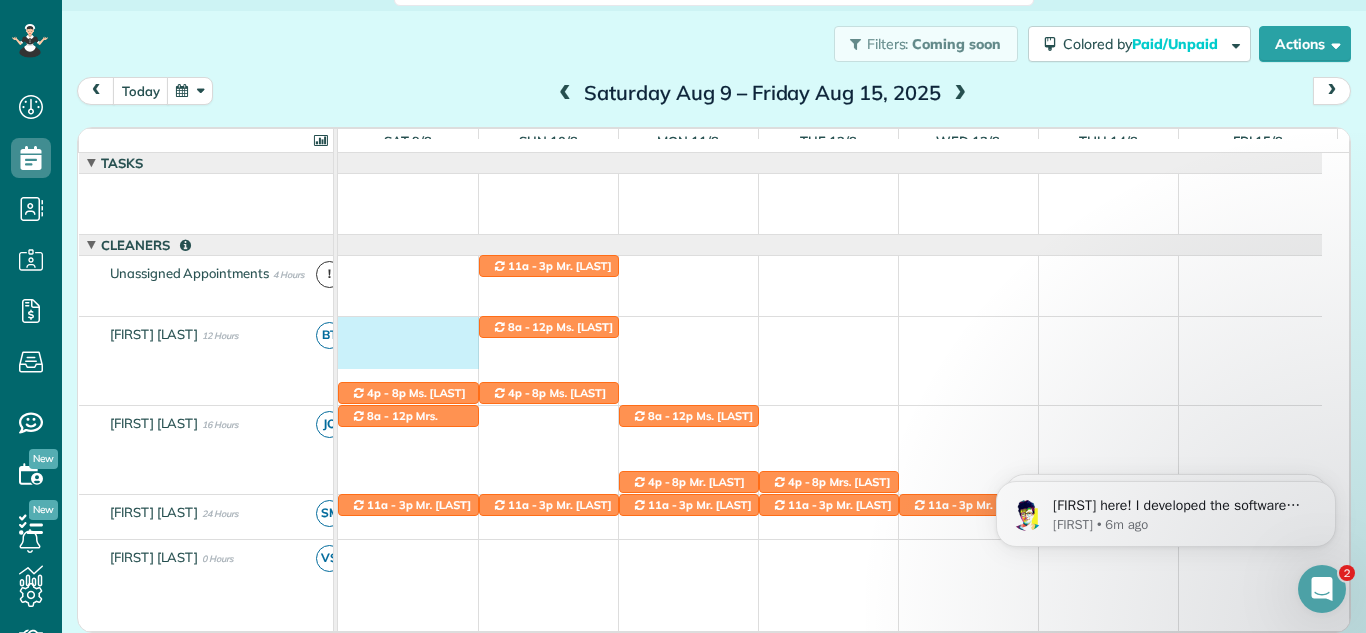 click on "4p - 8p Ms. [LAST] (Independent) ([PHONE]) [AREA], [COUNTRY] - [AREA], [GOVERNORATE], ? 4p - 8p Ms. [LAST] (Independent) ([PHONE]) [AREA], [COUNTRY] - [AREA], [GOVERNORATE], ? 4p - 8p Ms. [LAST] (Independent) ([PHONE]) [AREA], [COUNTRY] - [AREA], [GOVERNORATE], ? 8a - 12p Ms. [LAST] (Independent) ([PHONE]) [AREA], [COUNTRY] - [AREA], [GOVERNORATE], ?" at bounding box center [830, 343] 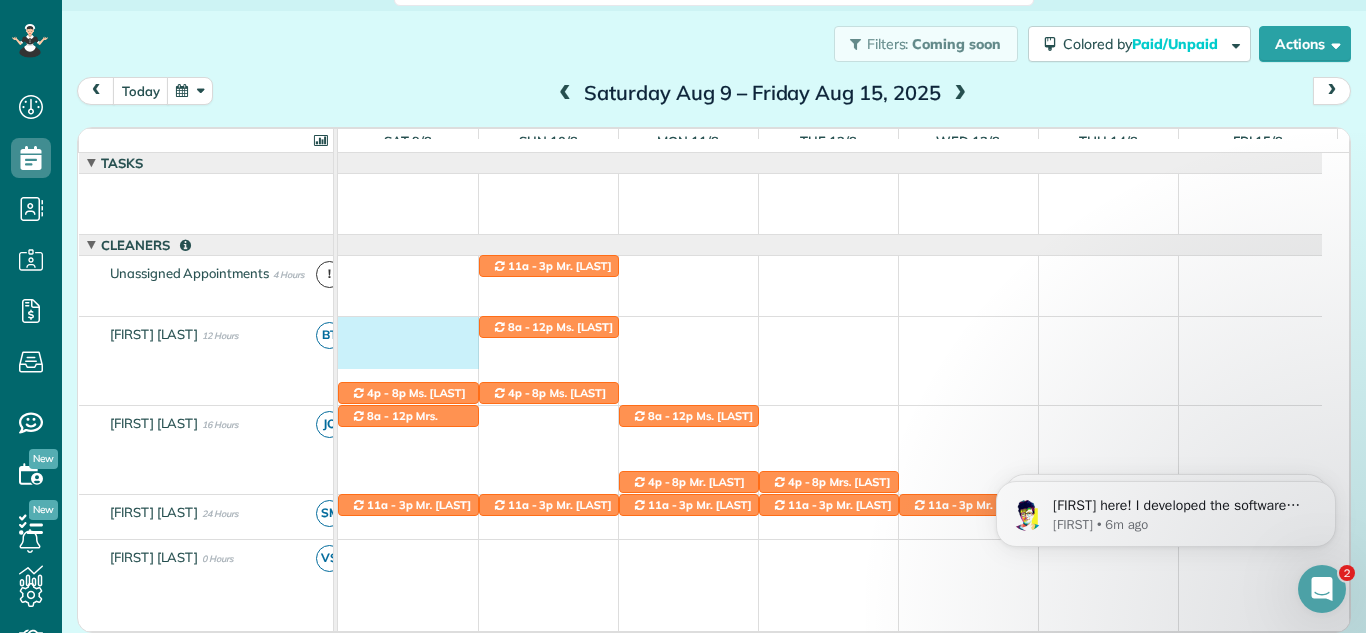click on "4p - 8p Ms. [LAST] (Independent) ([PHONE]) [AREA], [COUNTRY] - [AREA], [GOVERNORATE], ? 4p - 8p Ms. [LAST] (Independent) ([PHONE]) [AREA], [COUNTRY] - [AREA], [GOVERNORATE], ? 4p - 8p Ms. [LAST] (Independent) ([PHONE]) [AREA], [COUNTRY] - [AREA], [GOVERNORATE], ? 8a - 12p Ms. [LAST] (Independent) ([PHONE]) [AREA], [COUNTRY] - [AREA], [GOVERNORATE], ?" at bounding box center (830, 343) 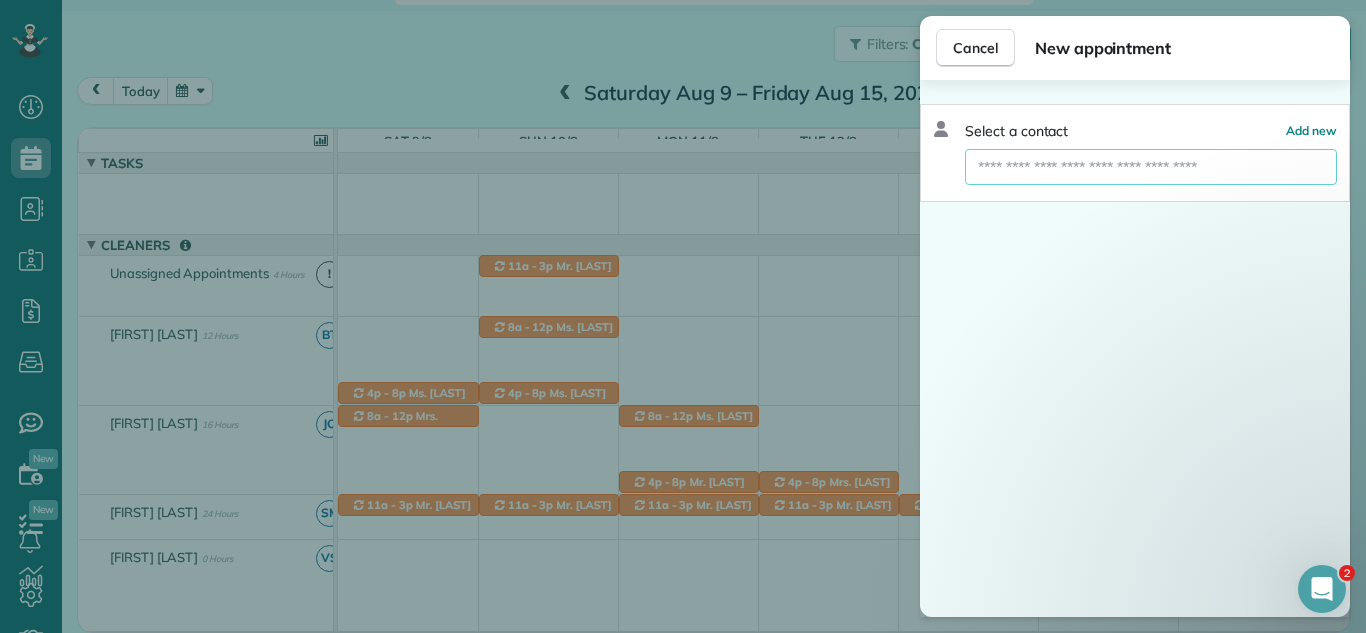 click at bounding box center [1151, 167] 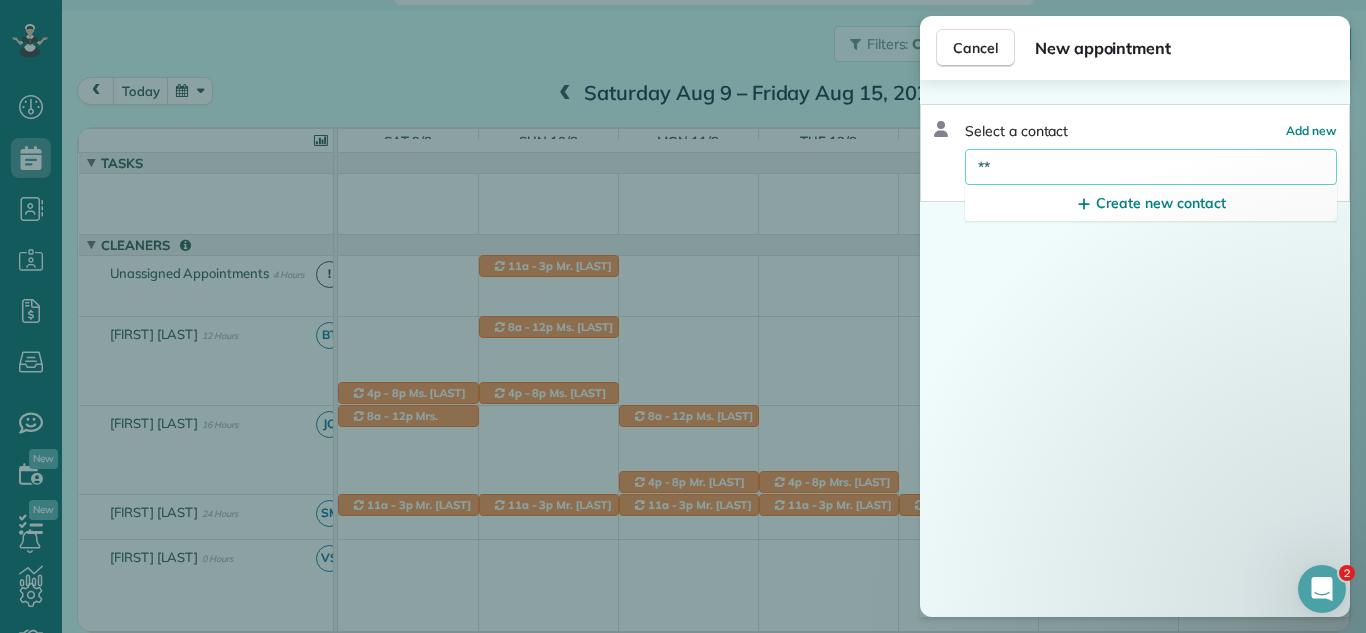 type on "*" 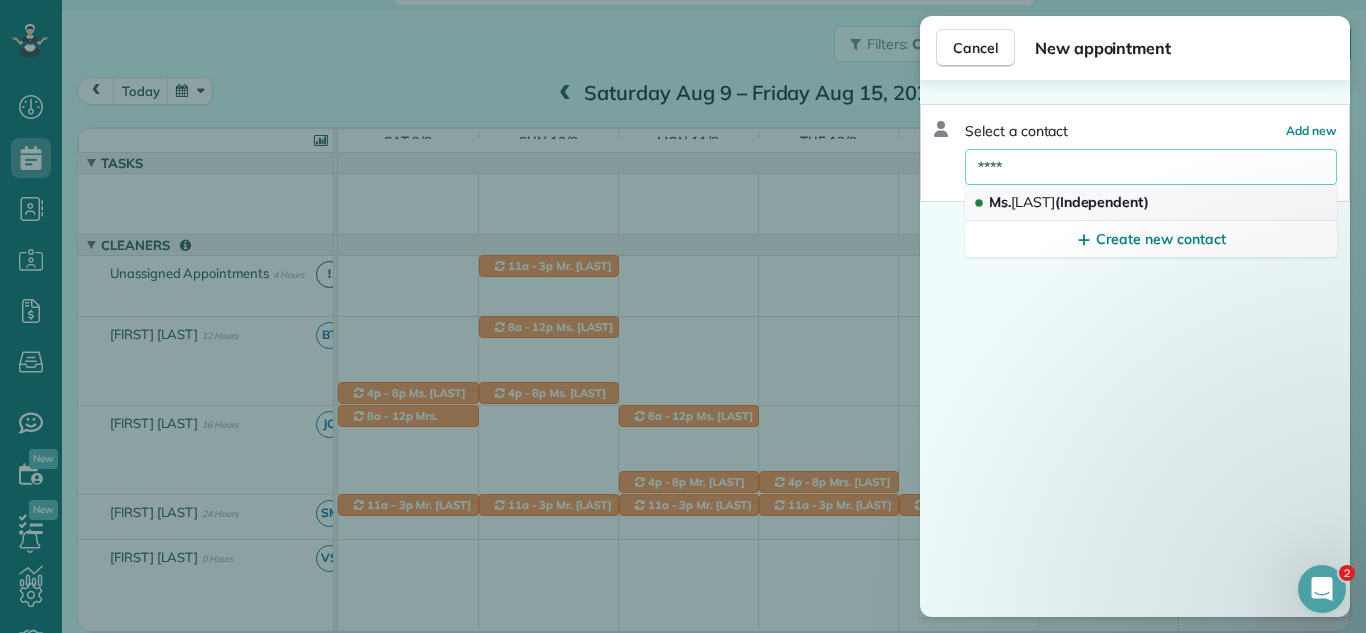 type on "****" 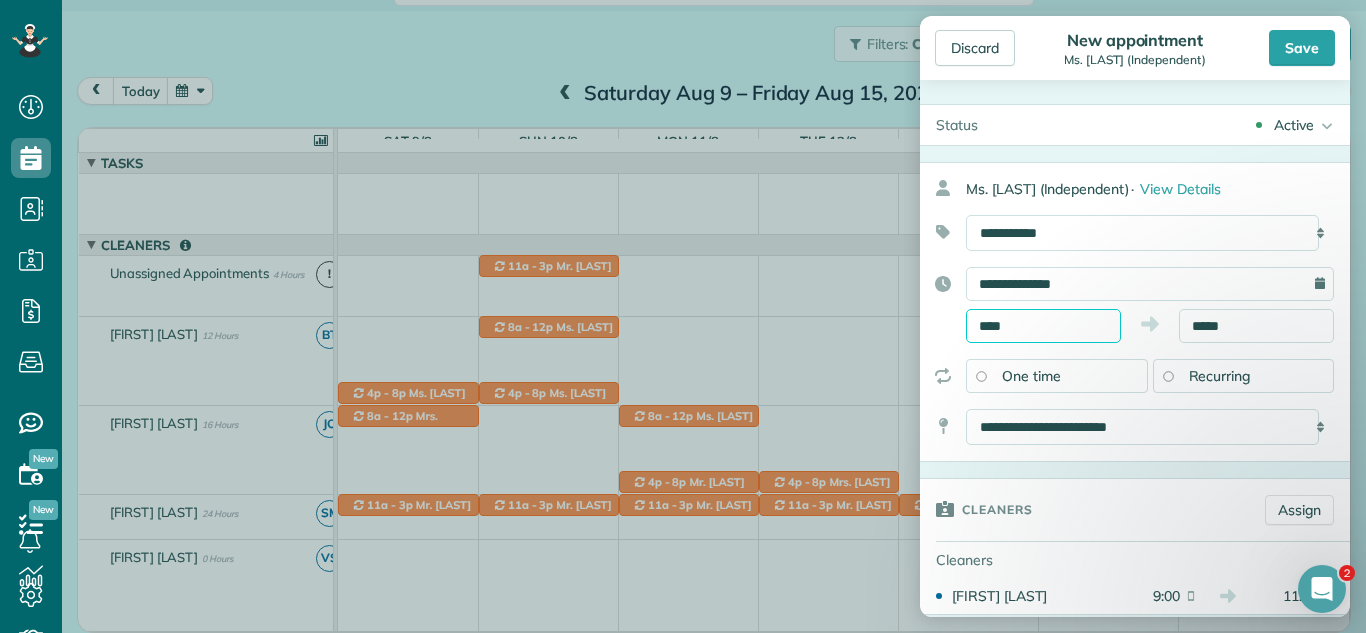 click on "****" at bounding box center (1043, 326) 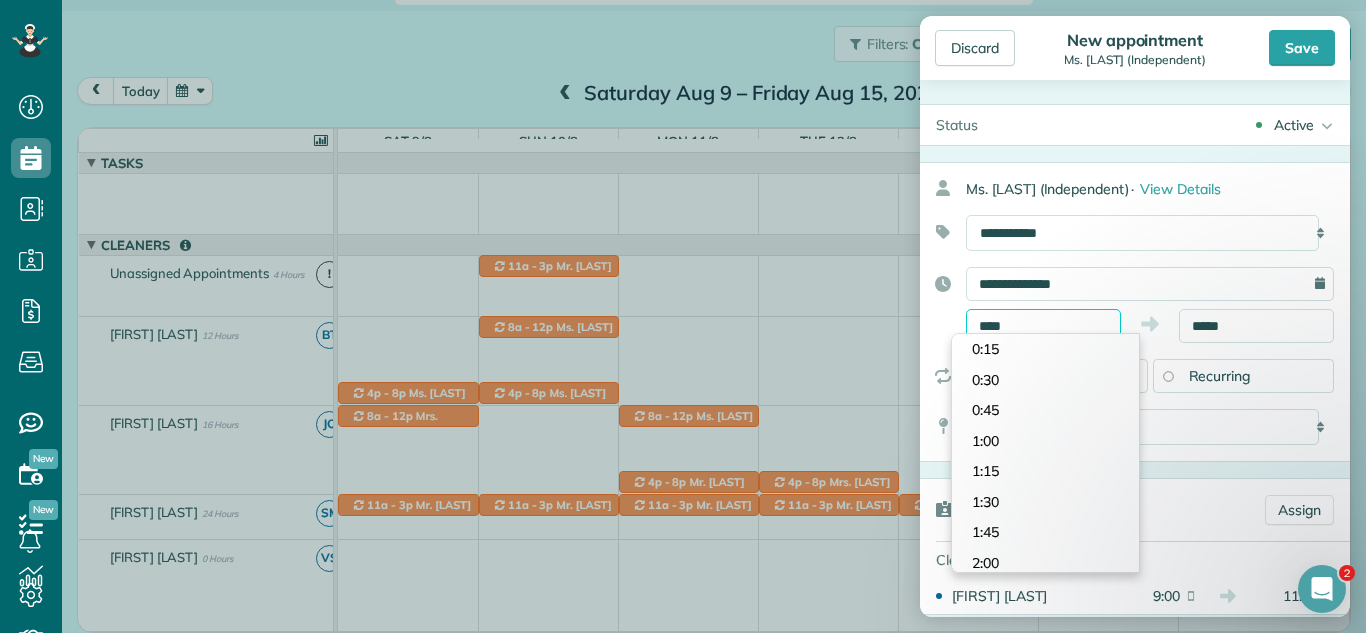 scroll, scrollTop: 1038, scrollLeft: 0, axis: vertical 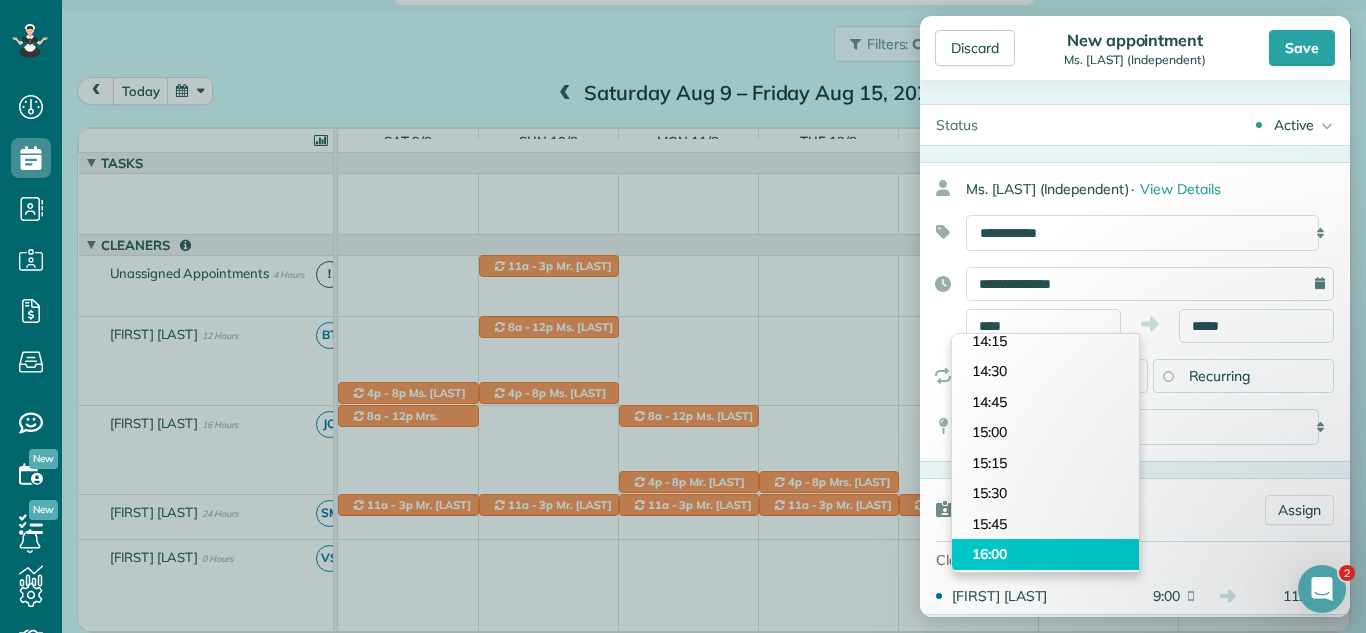 type on "*****" 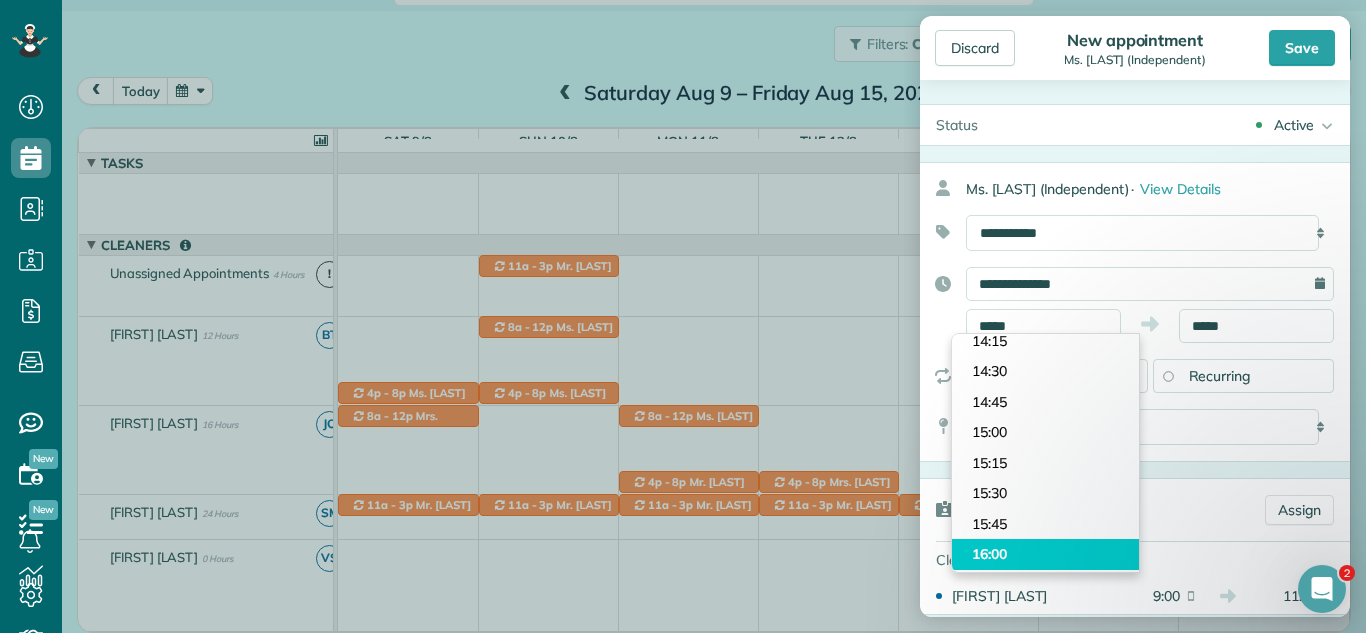 click on "Dashboard
Scheduling
Calendar View
List View
Dispatch View - Weekly scheduling (Beta)" at bounding box center (683, 316) 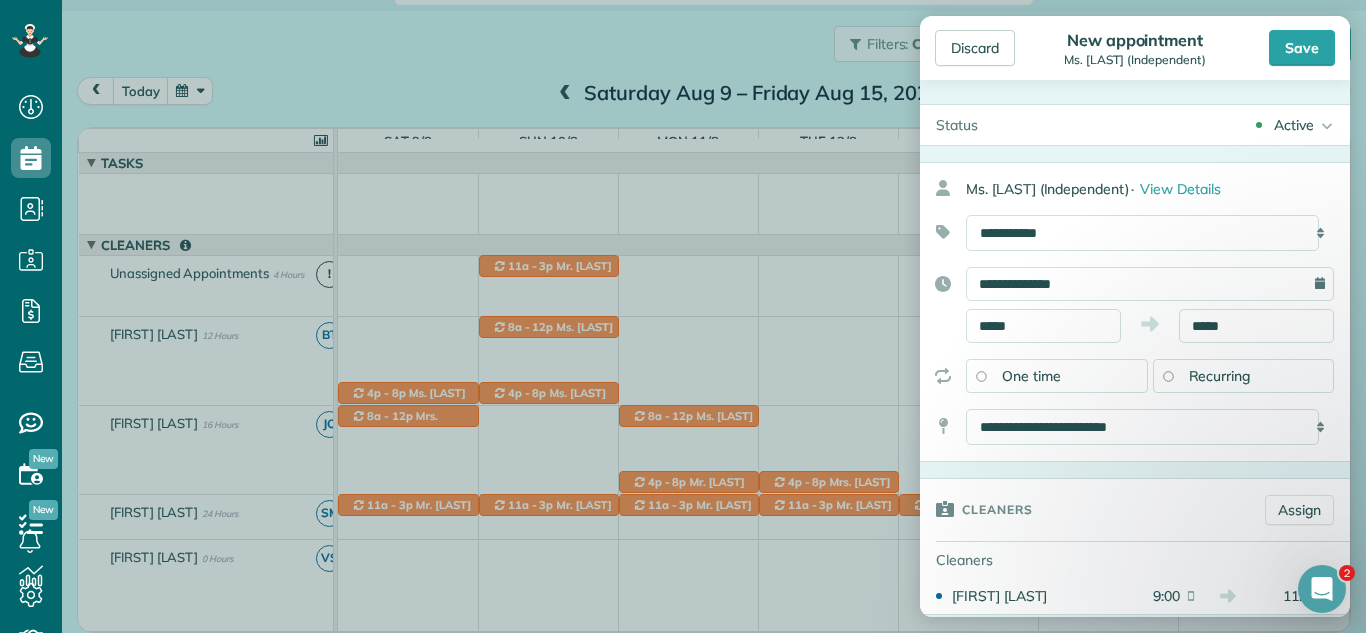 click on "Cleaners" at bounding box center (990, 560) 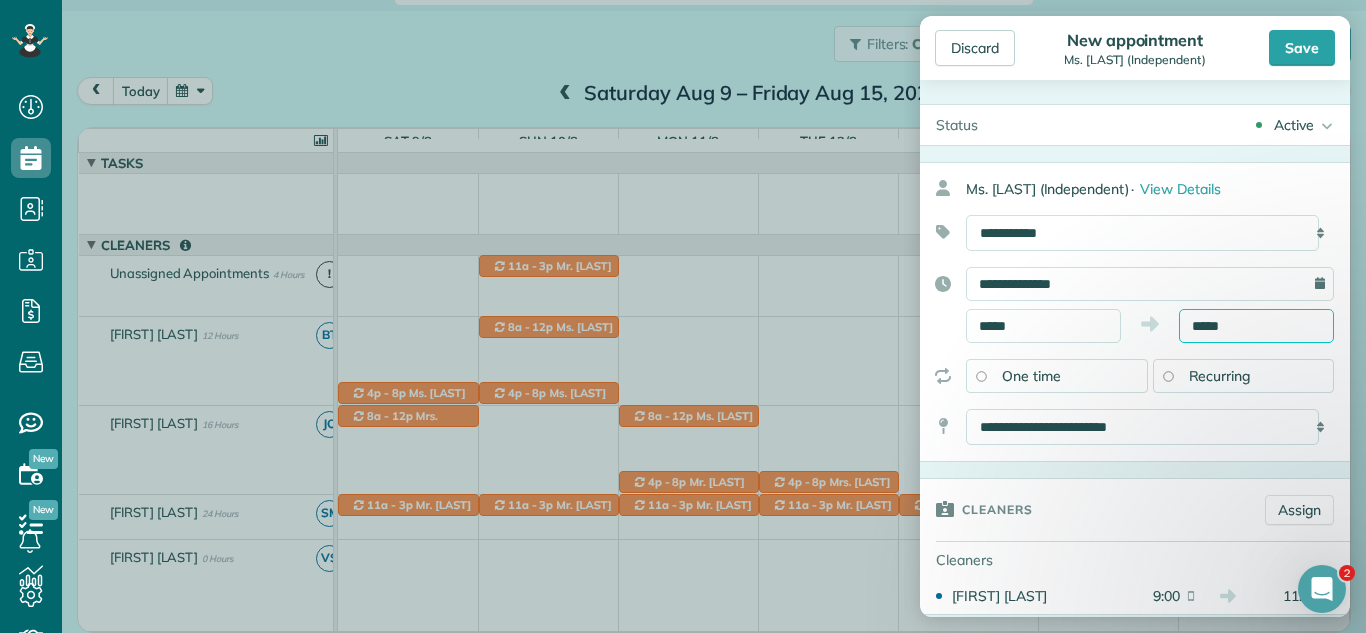 click on "Dashboard
Scheduling
Calendar View
List View
Dispatch View - Weekly scheduling (Beta)" at bounding box center (683, 316) 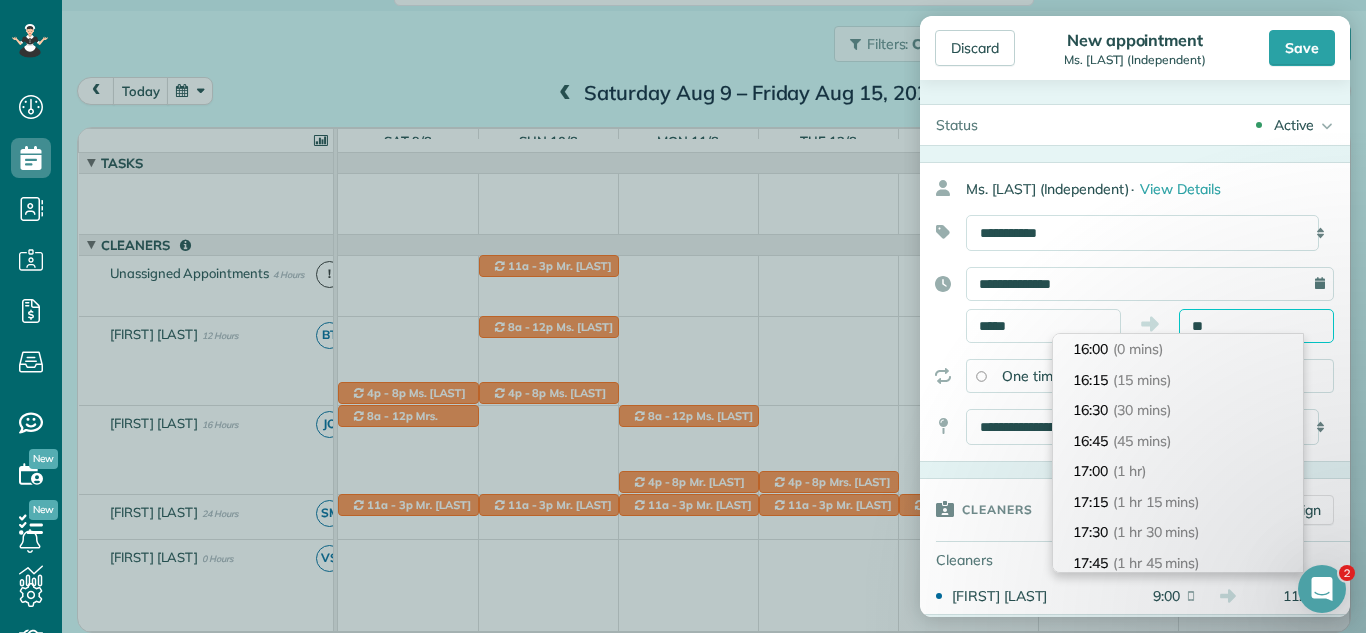 type on "*" 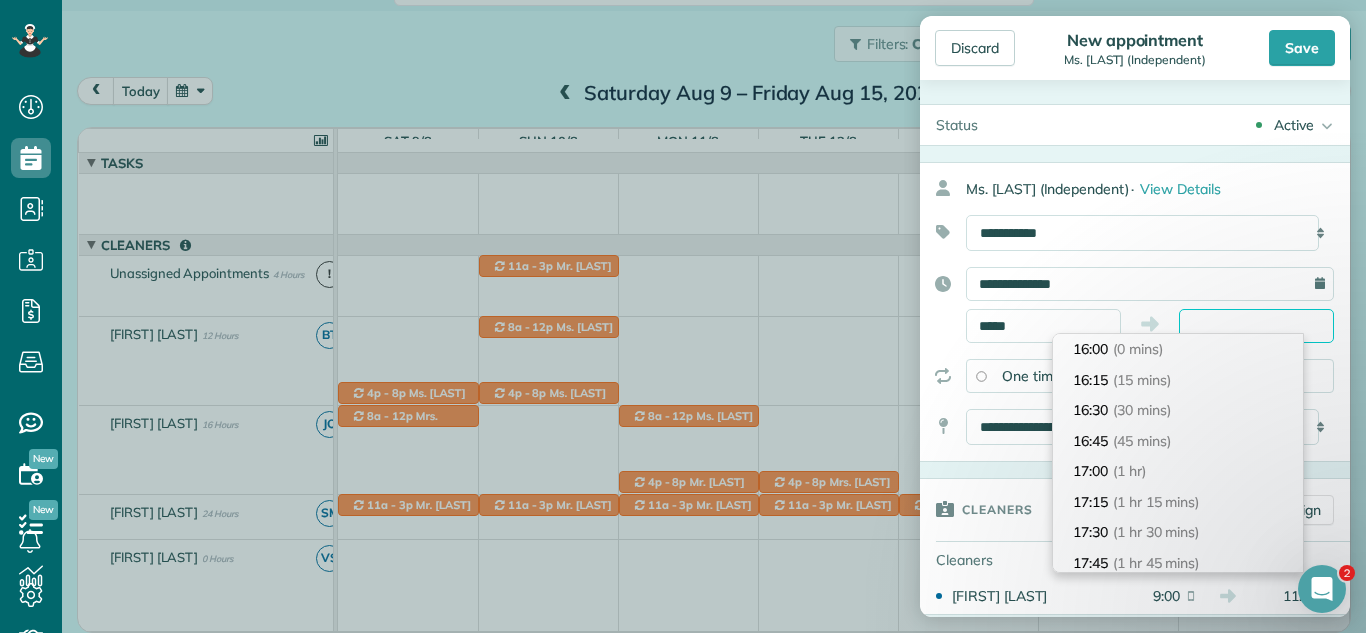 type on "*" 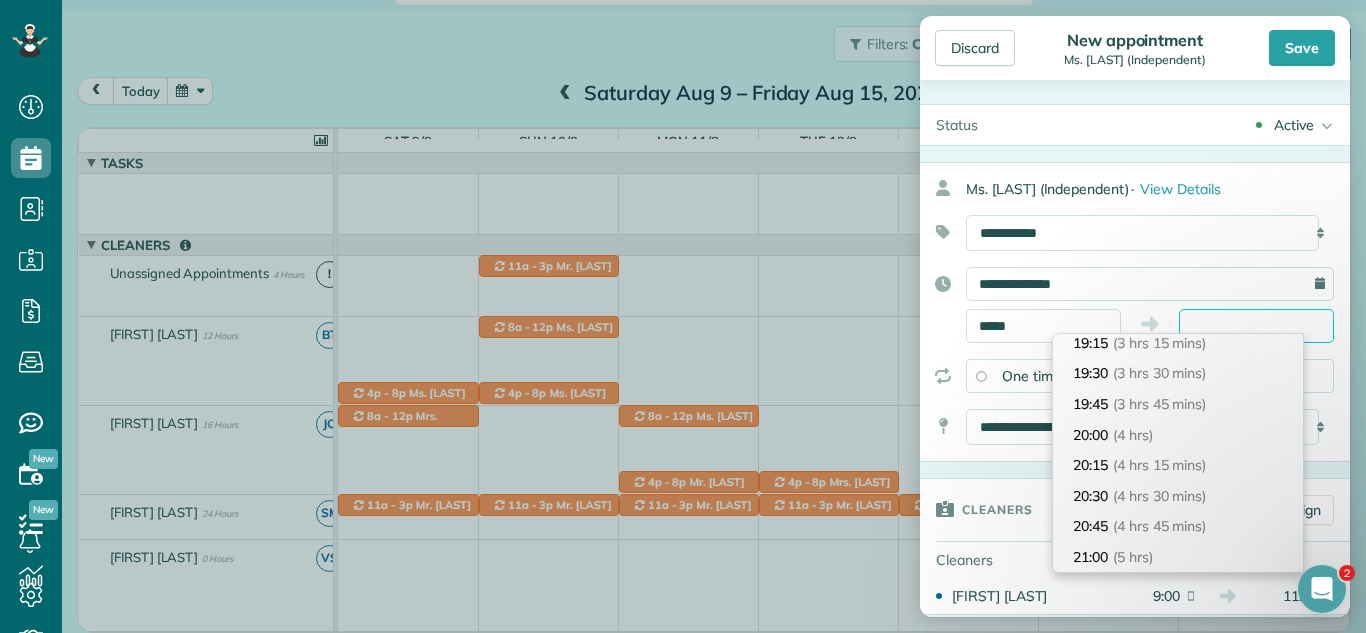 scroll, scrollTop: 434, scrollLeft: 0, axis: vertical 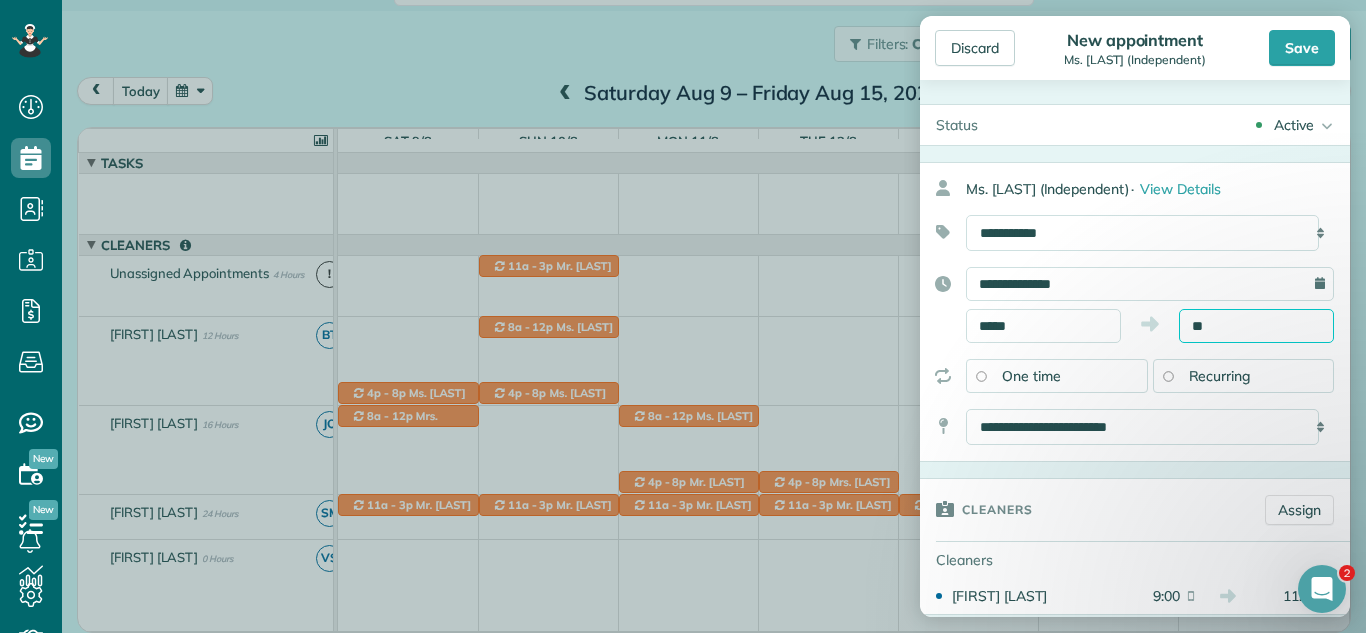 type on "*" 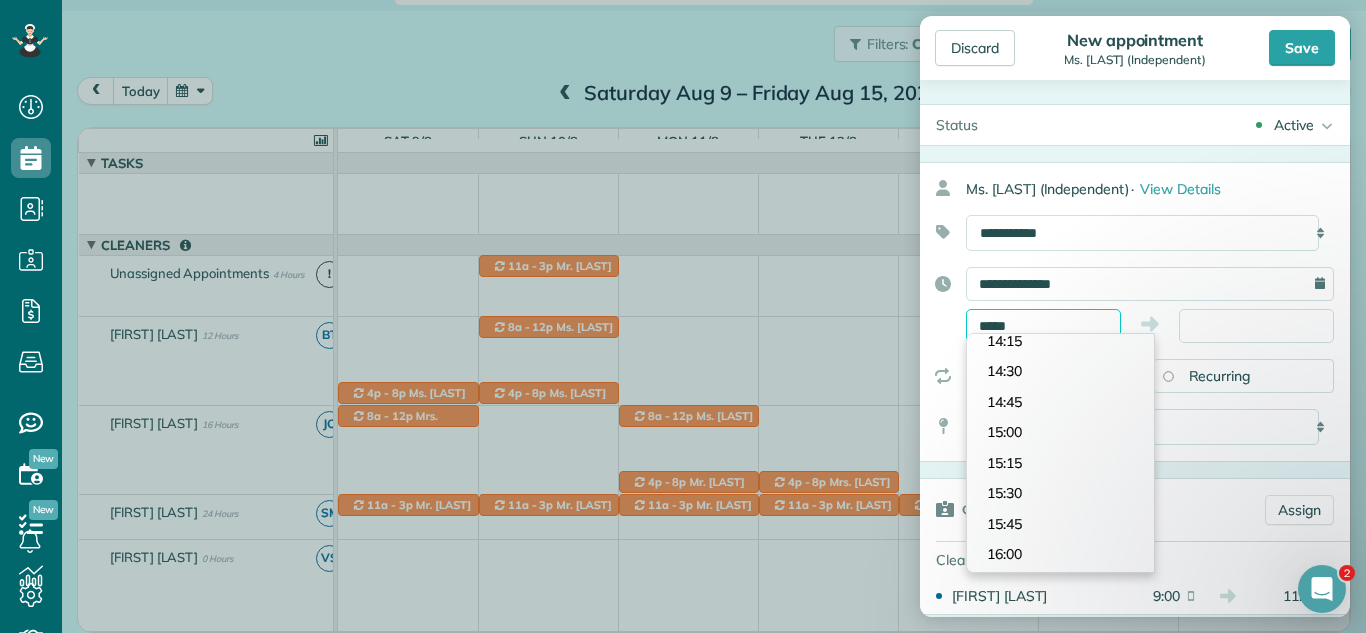 click on "*****" at bounding box center [1043, 326] 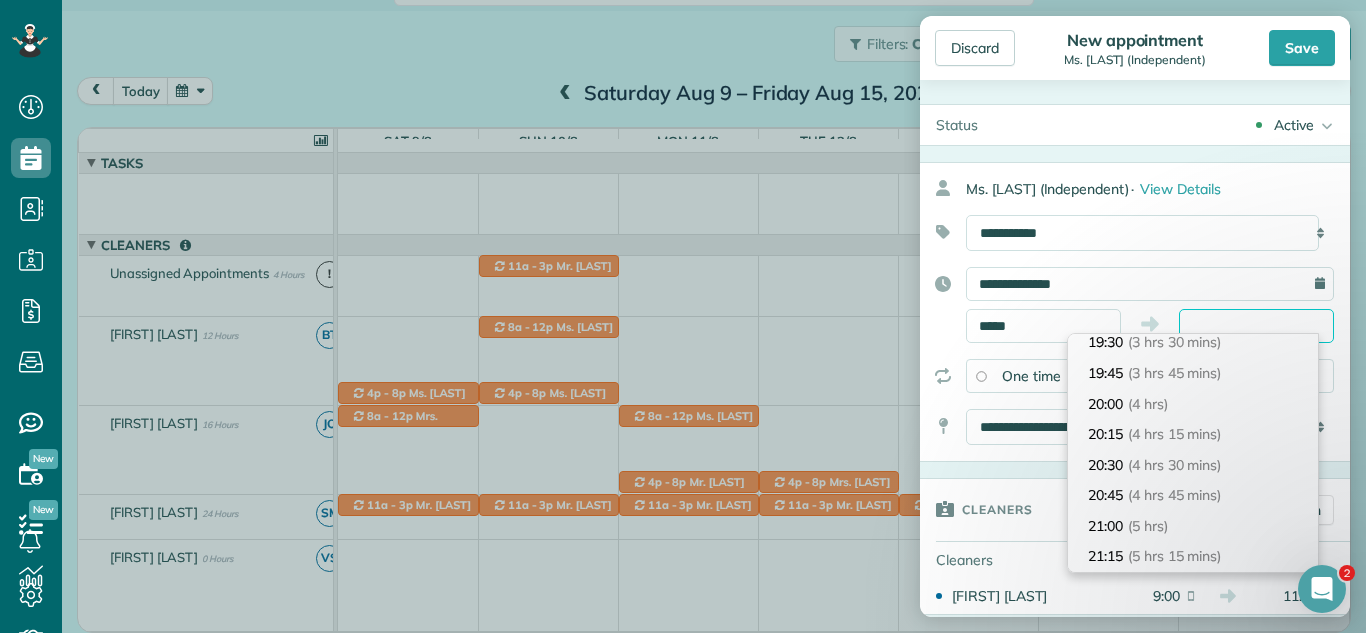 click on "Dashboard
Scheduling
Calendar View
List View
Dispatch View - Weekly scheduling (Beta)" at bounding box center [683, 316] 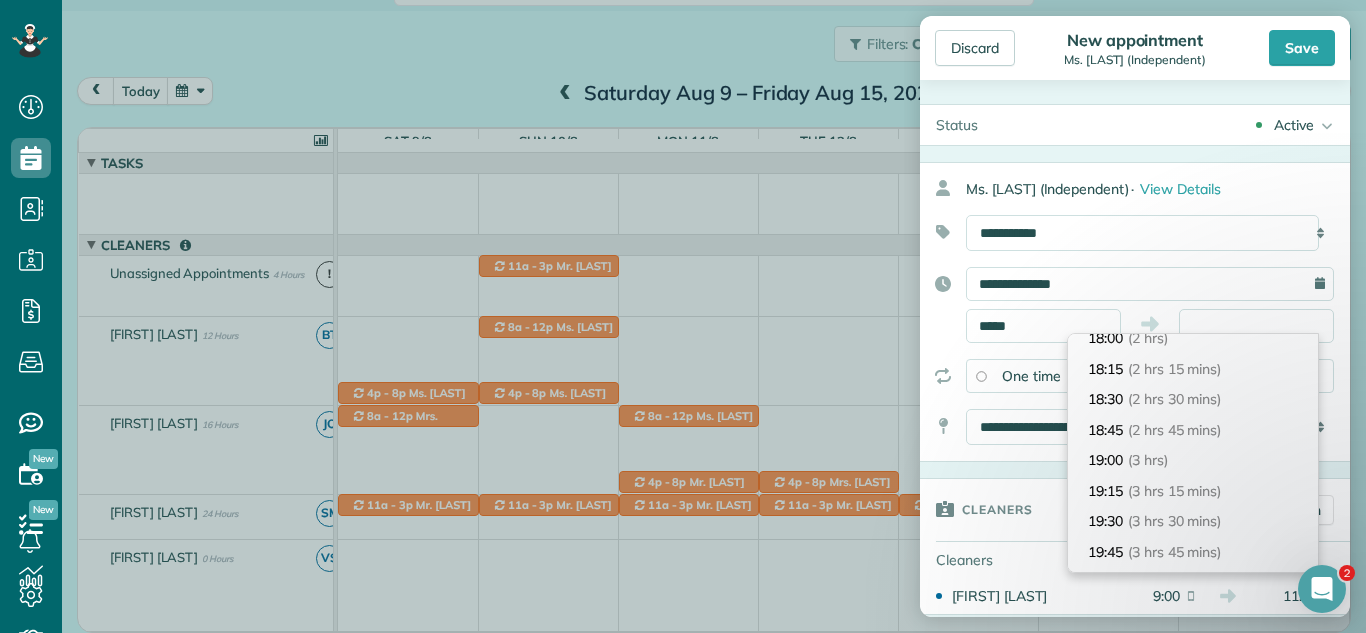 scroll, scrollTop: 275, scrollLeft: 0, axis: vertical 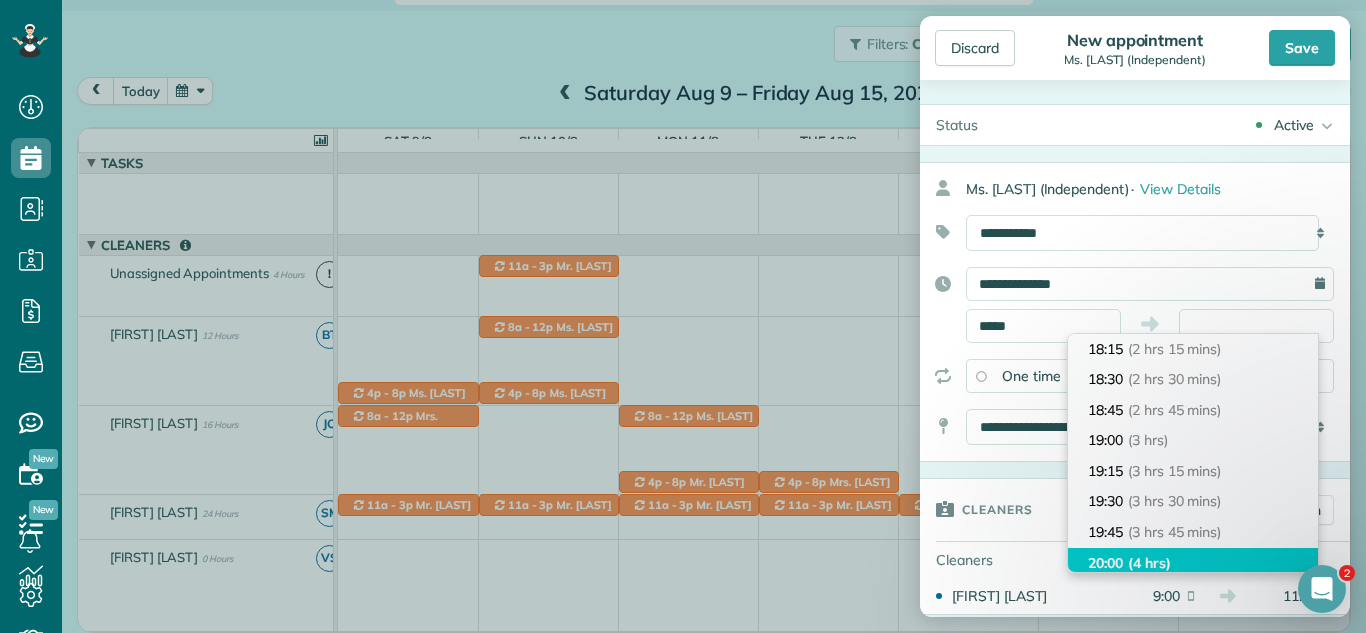 type on "*****" 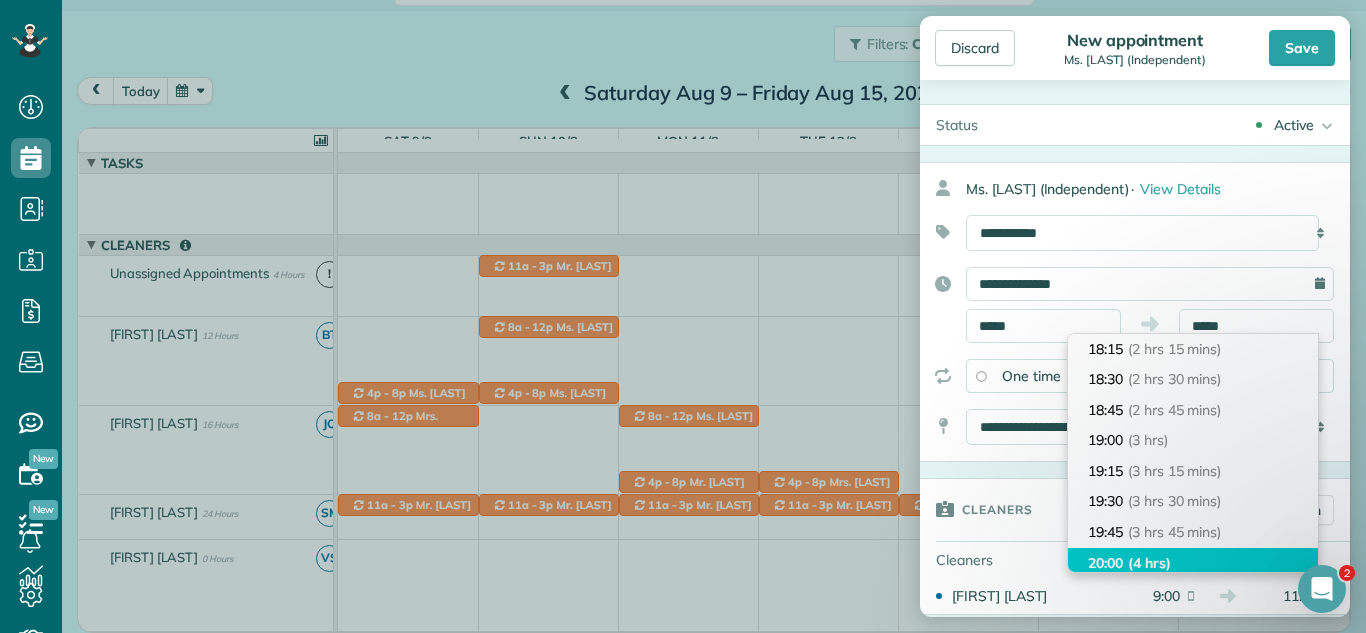 click on "(4 hrs)" at bounding box center (1149, 563) 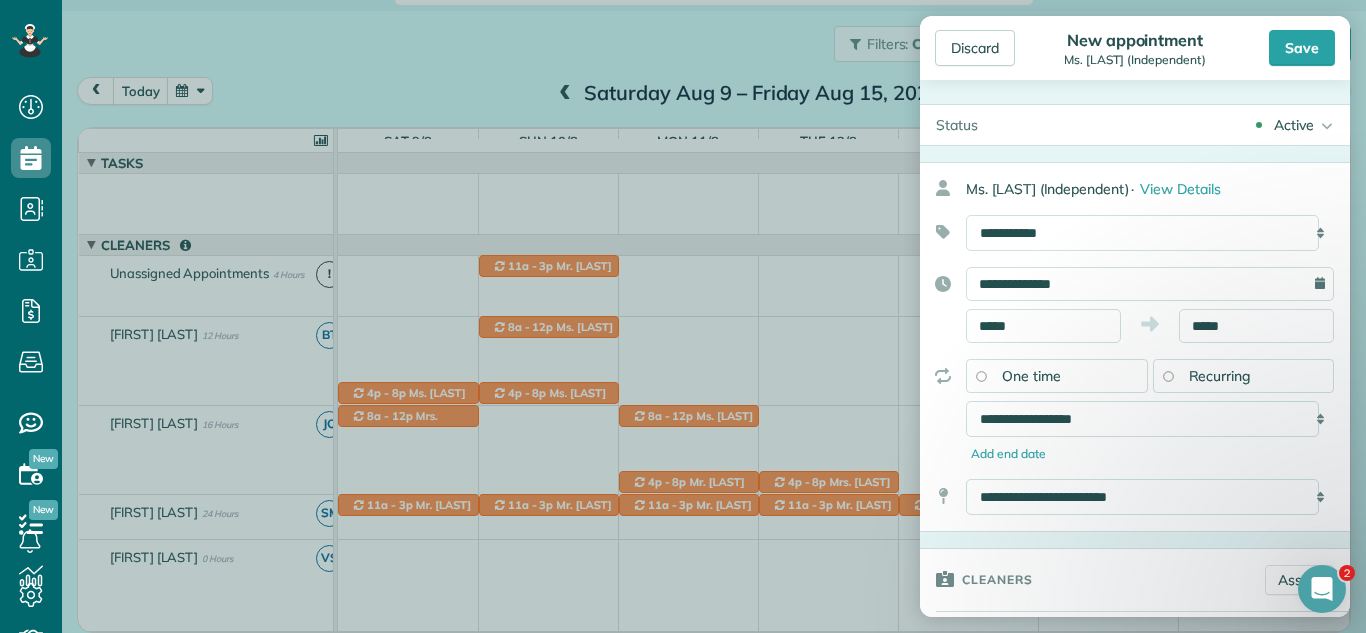 click on "One time" at bounding box center [1057, 376] 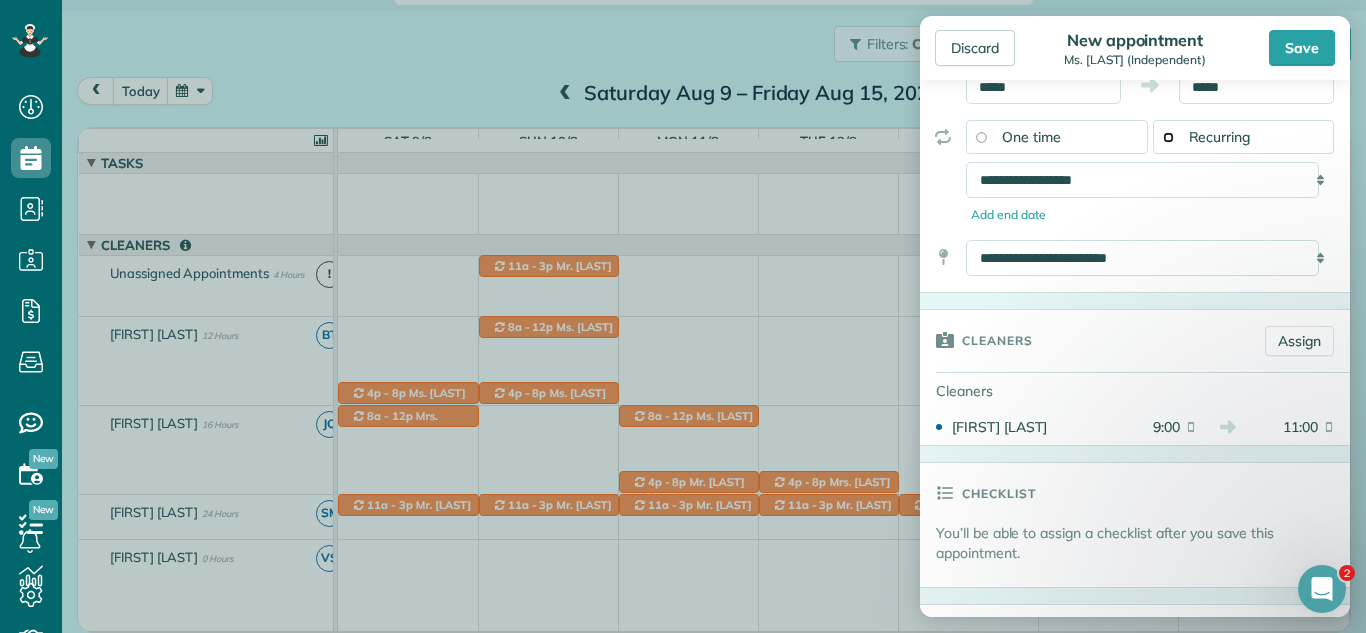 scroll, scrollTop: 246, scrollLeft: 0, axis: vertical 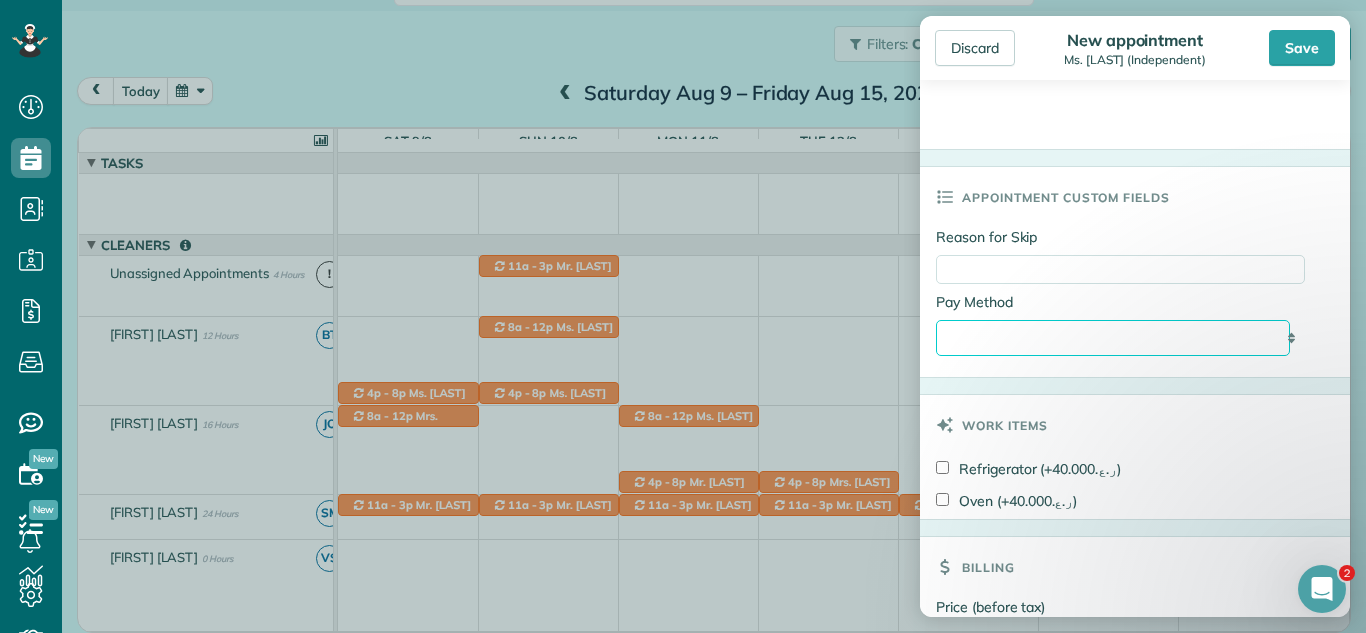 click on "**********" at bounding box center [1113, 338] 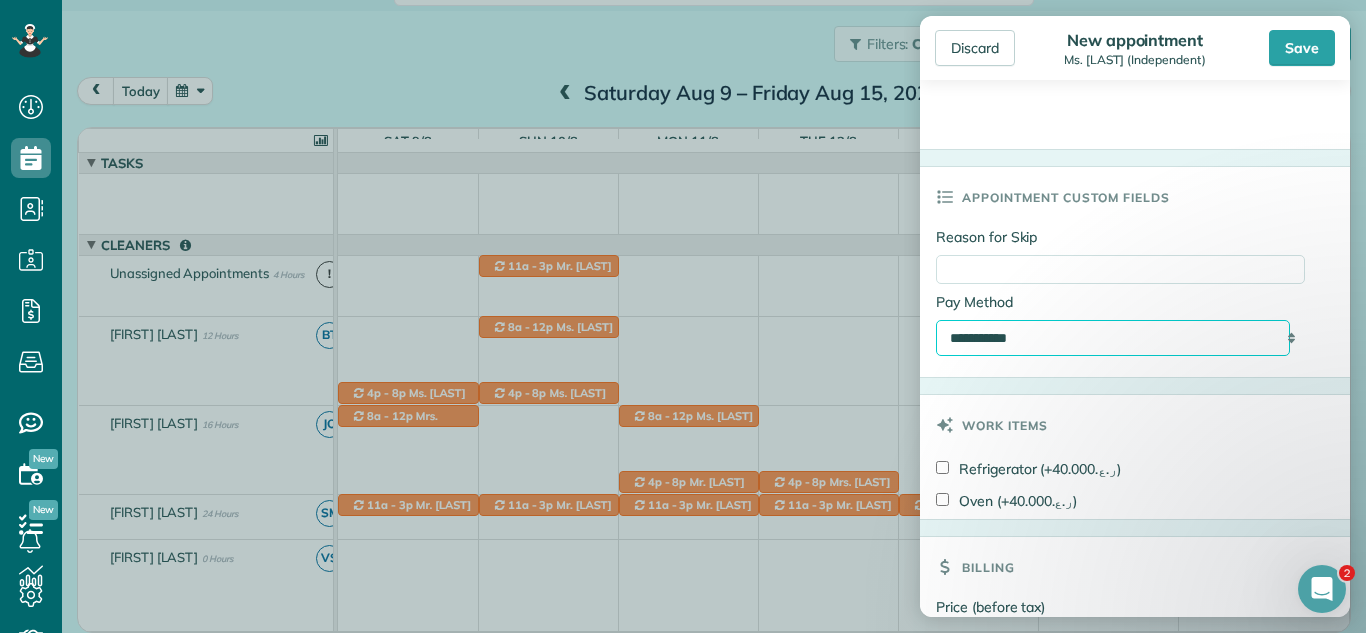 click on "**********" at bounding box center [1113, 338] 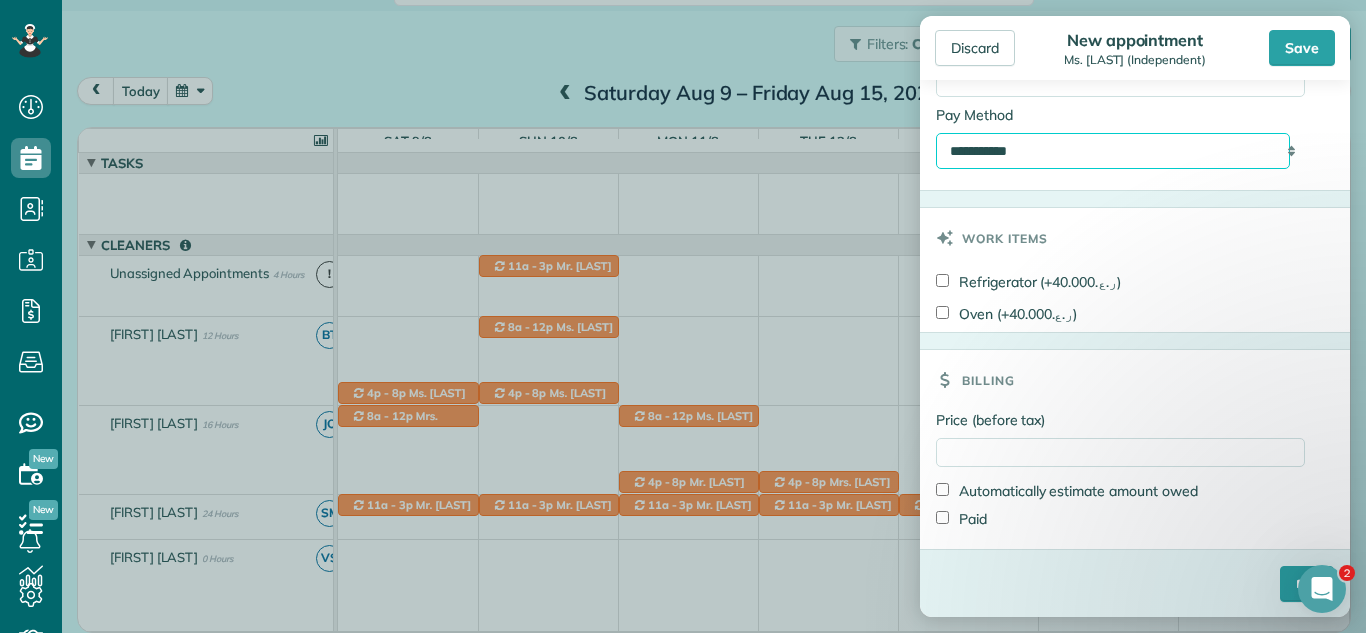 scroll, scrollTop: 1171, scrollLeft: 0, axis: vertical 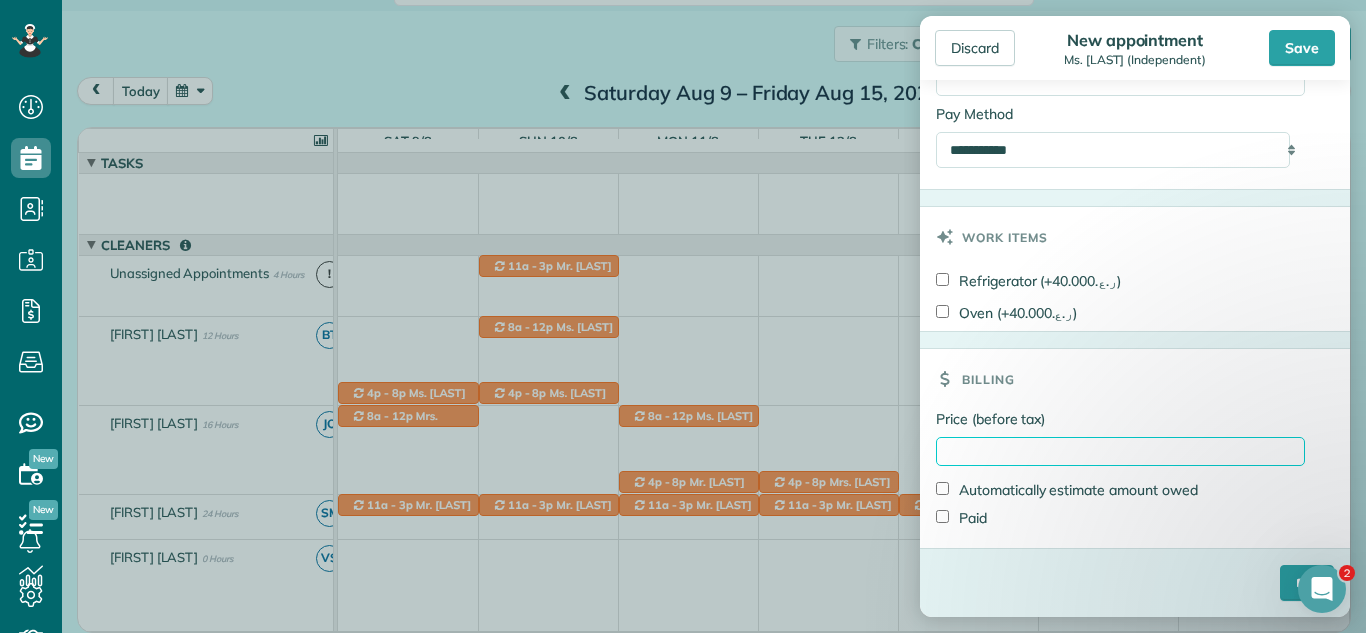 click on "Price (before tax)" at bounding box center (1120, 451) 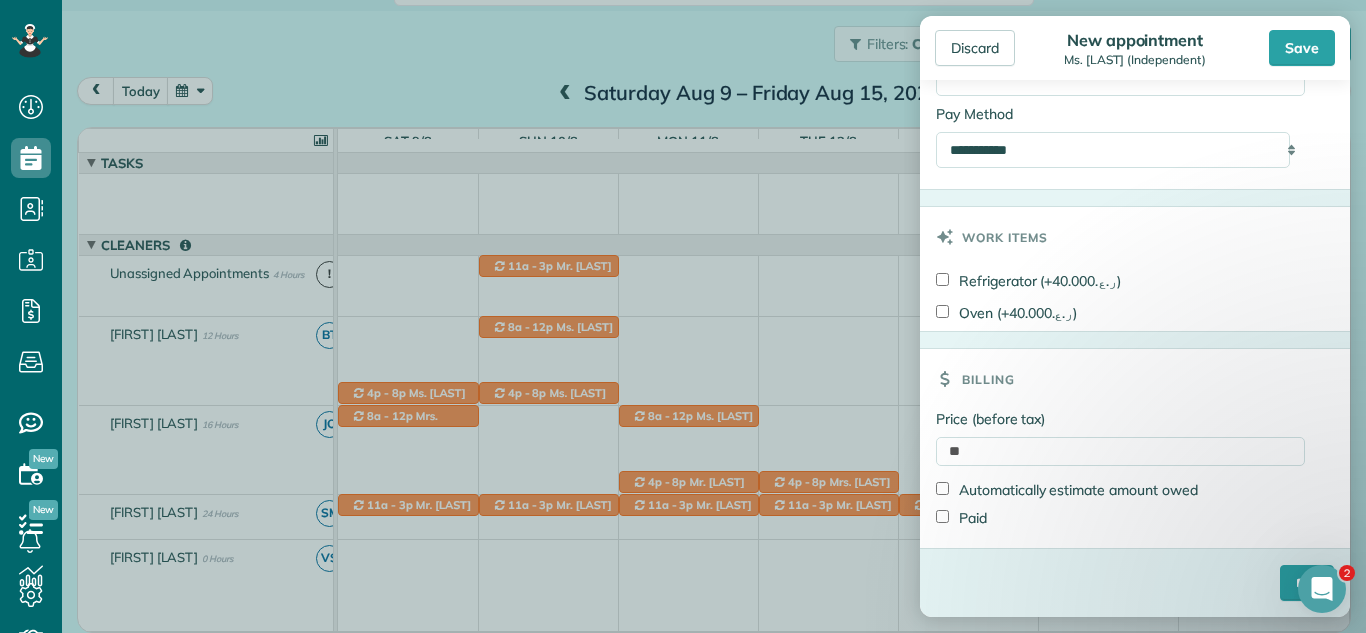 click on "Status
Active
Active
Estimate
Stand-By
Cancelled" at bounding box center [1135, -222] 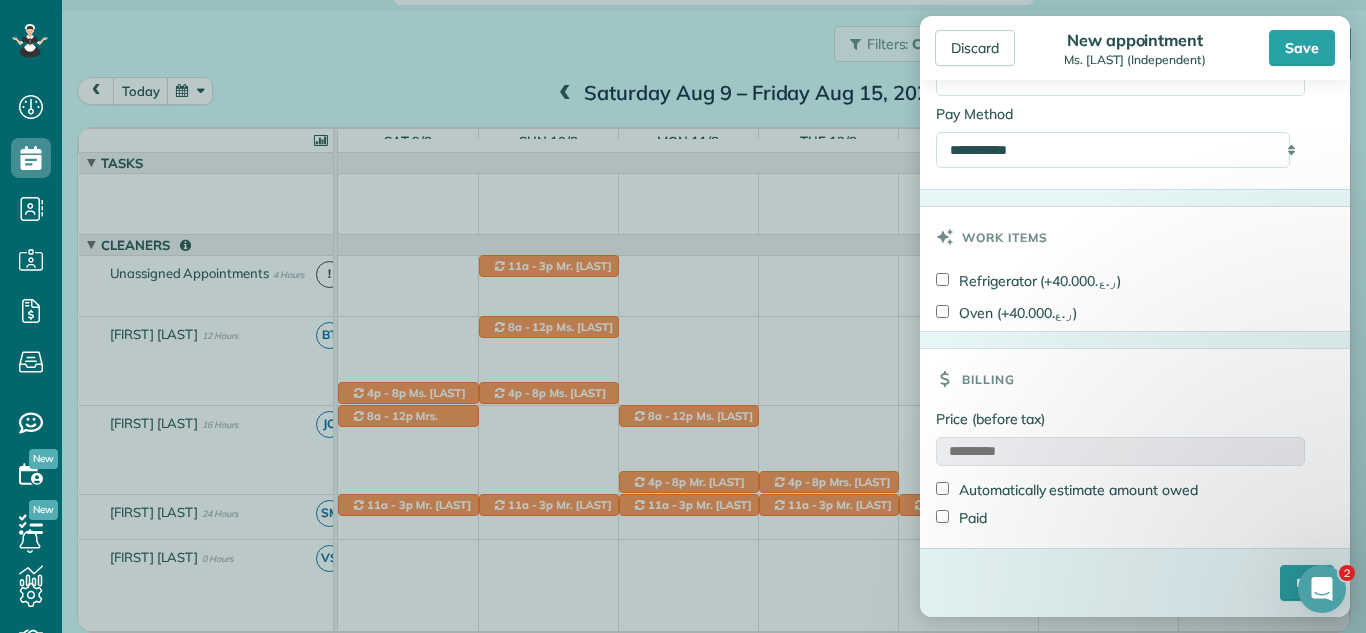 click on "*********" at bounding box center [1120, 451] 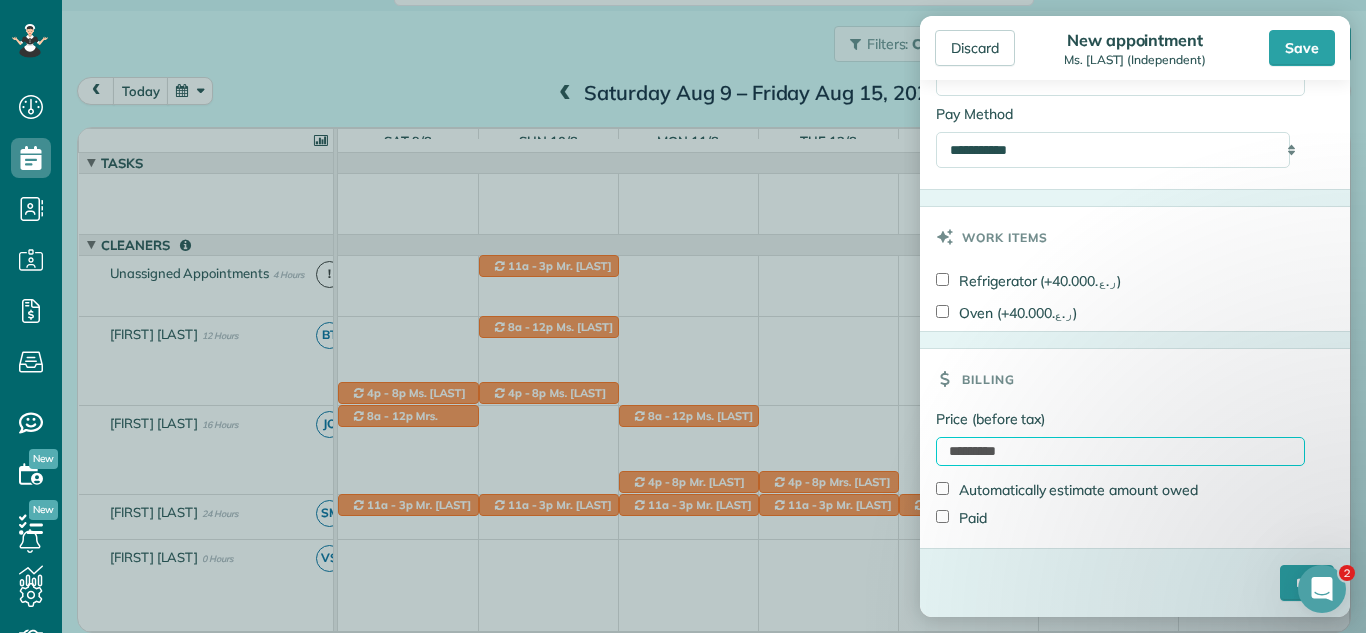 click on "*********" at bounding box center [1120, 451] 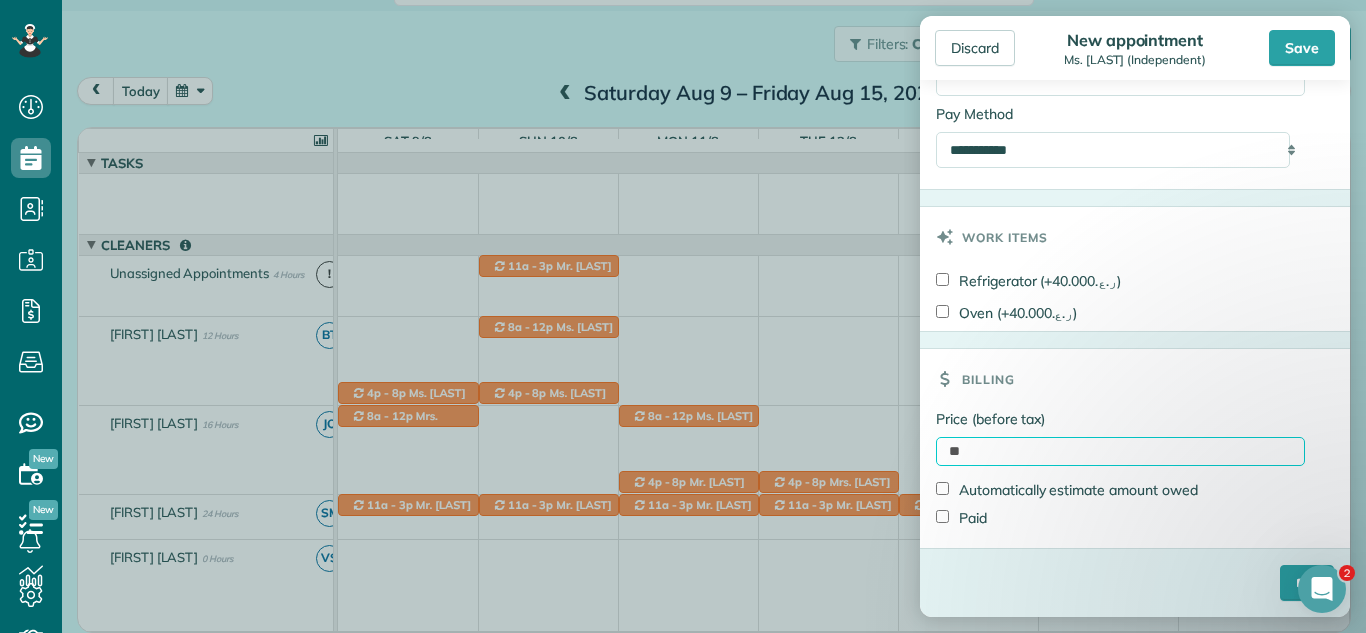 type on "*" 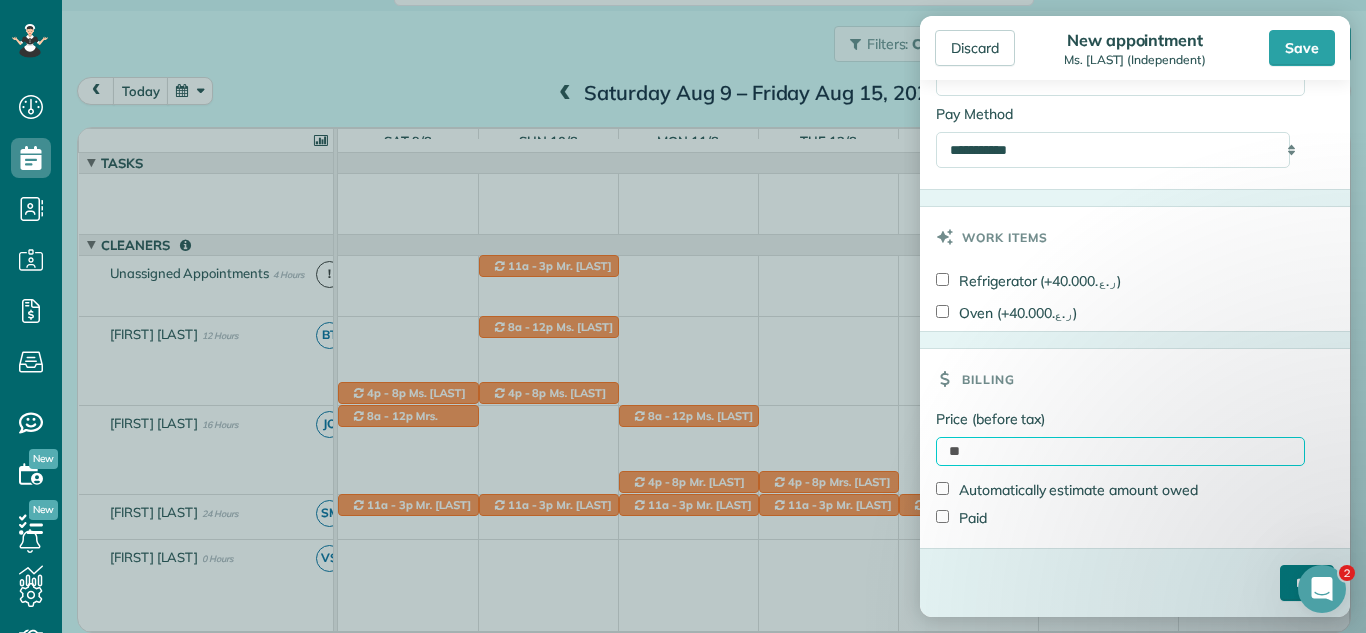 type on "**" 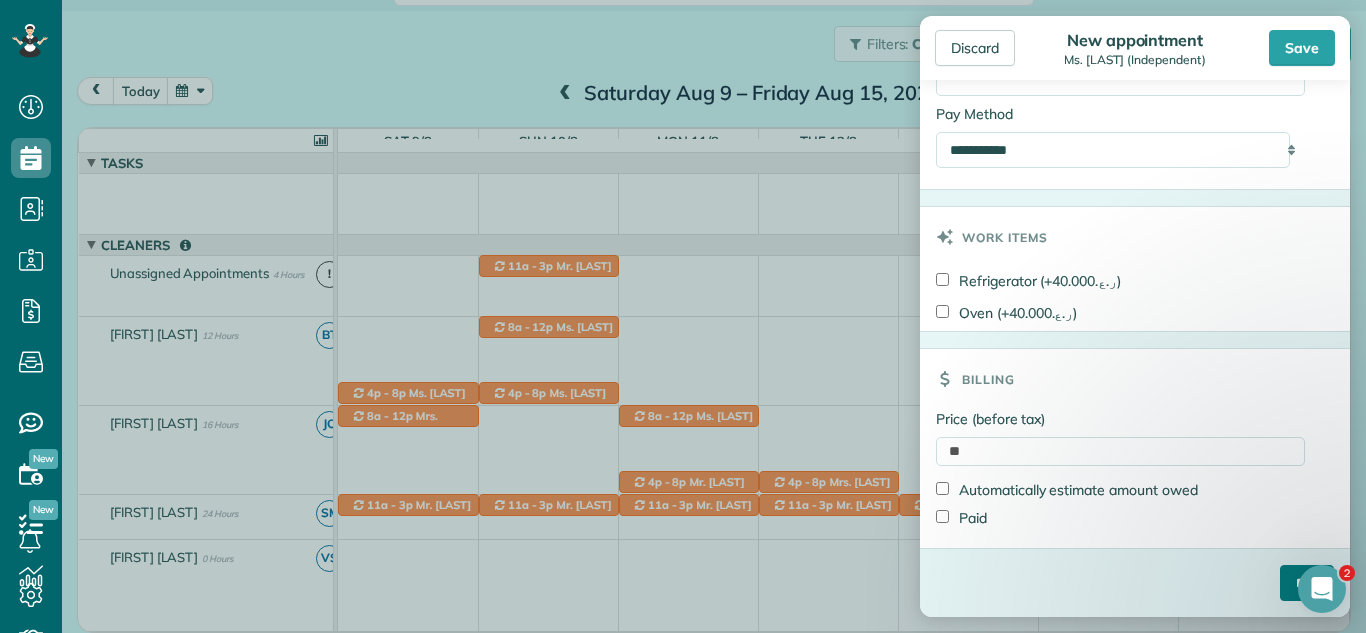 click on "****" at bounding box center [1307, 583] 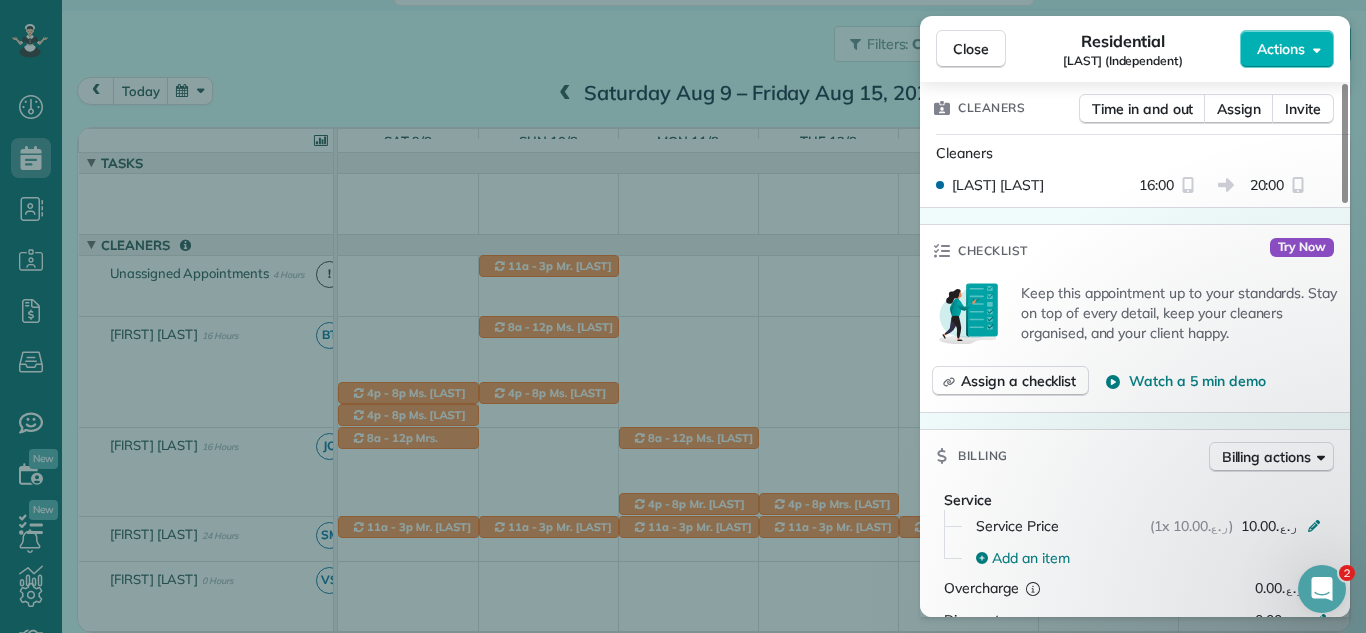 drag, startPoint x: 1344, startPoint y: 159, endPoint x: 1357, endPoint y: 284, distance: 125.67418 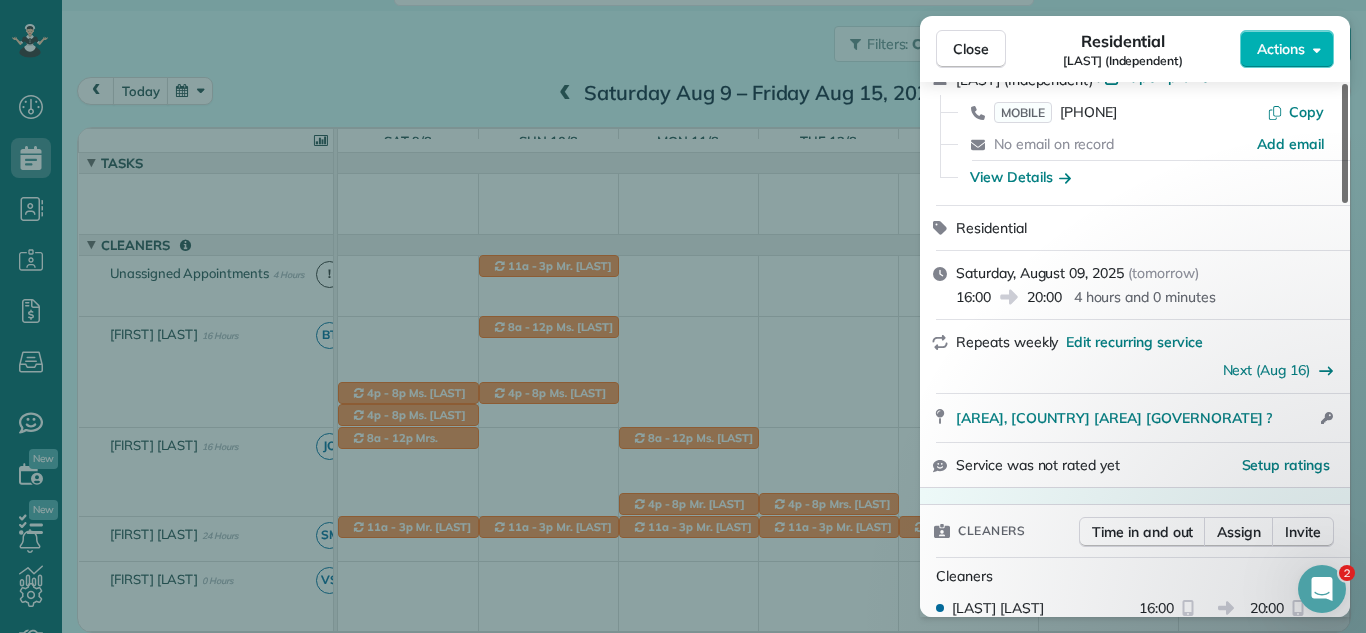 scroll, scrollTop: 0, scrollLeft: 0, axis: both 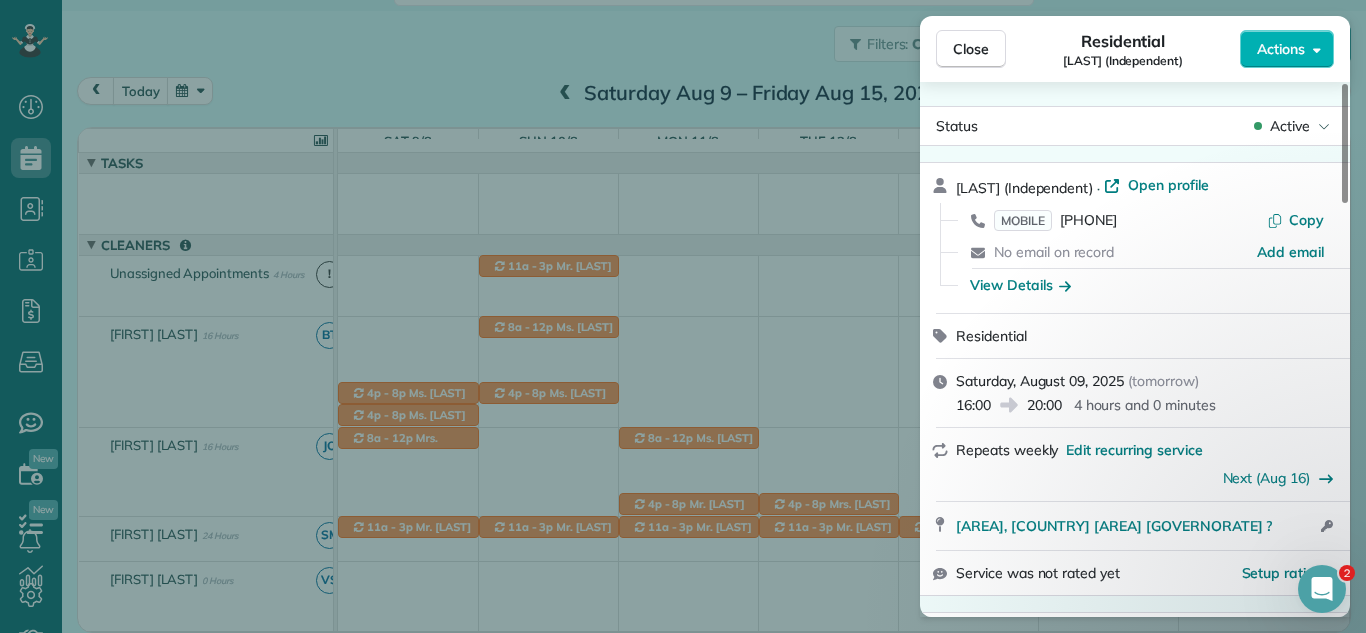 drag, startPoint x: 1345, startPoint y: 273, endPoint x: 1357, endPoint y: 92, distance: 181.39735 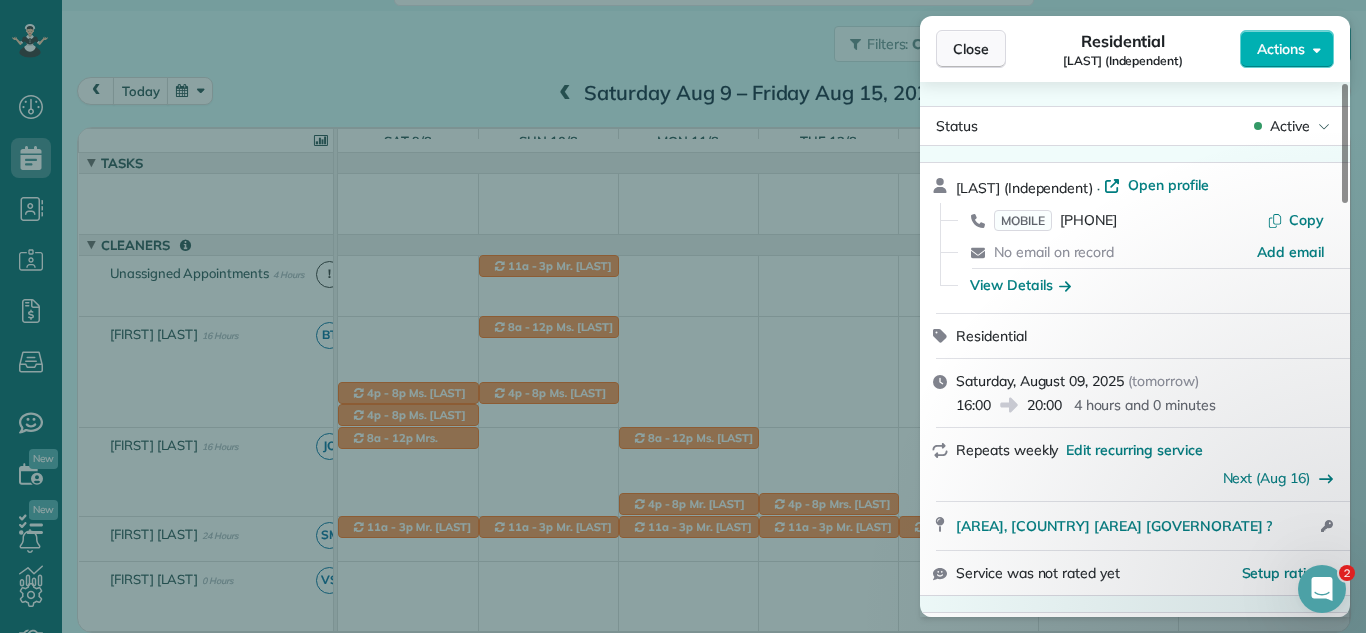 click on "Close" at bounding box center (971, 49) 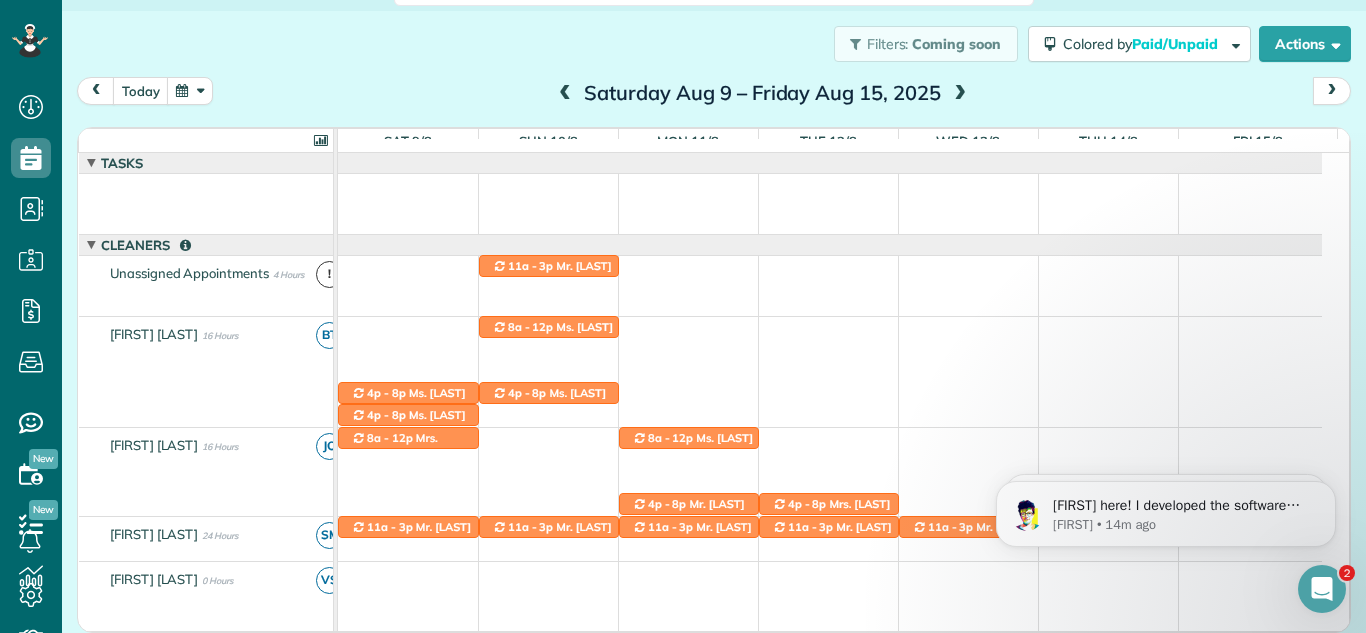 click on "11a - 3p Mr. [LAST] (Independent) [AREA], [COUNTRY] - [CITY], [GOVERNORATE], ?" at bounding box center [830, 286] 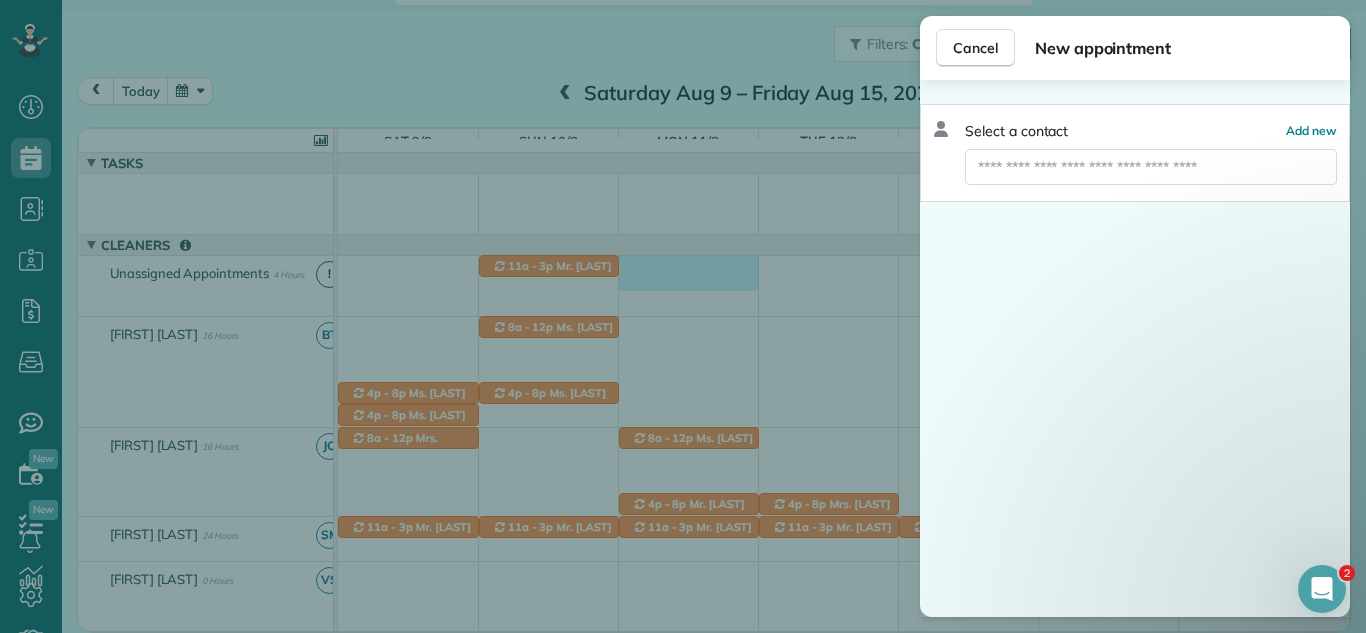 click on "Cancel New appointment Select a contact Add new" at bounding box center [683, 316] 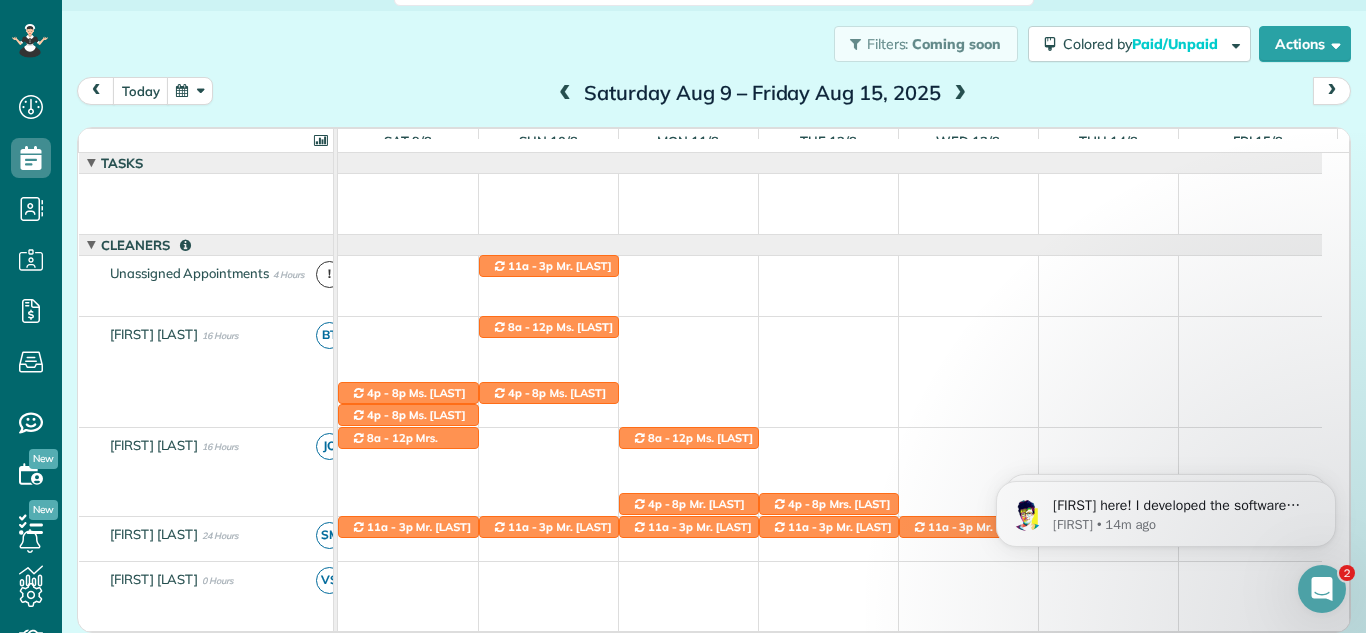 click on "4p - 8p Ms. [LAST] (Independent) ([PHONE]) [AREA], [COUNTRY] - [AREA], [GOVERNORATE], ? 4p - 8p Ms. [LAST] (Independent) ([PHONE]) [AREA], [COUNTRY] - [AREA], [GOVERNORATE], ? 4p - 8p Ms. [LAST] (Independent) ([PHONE]) [AREA], [COUNTRY] - [AREA], [GOVERNORATE], ? 8a - 12p Ms. [LAST] (Independent) ([PHONE]) [AREA], [COUNTRY] - [AREA], [GOVERNORATE], ?" at bounding box center (830, 343) 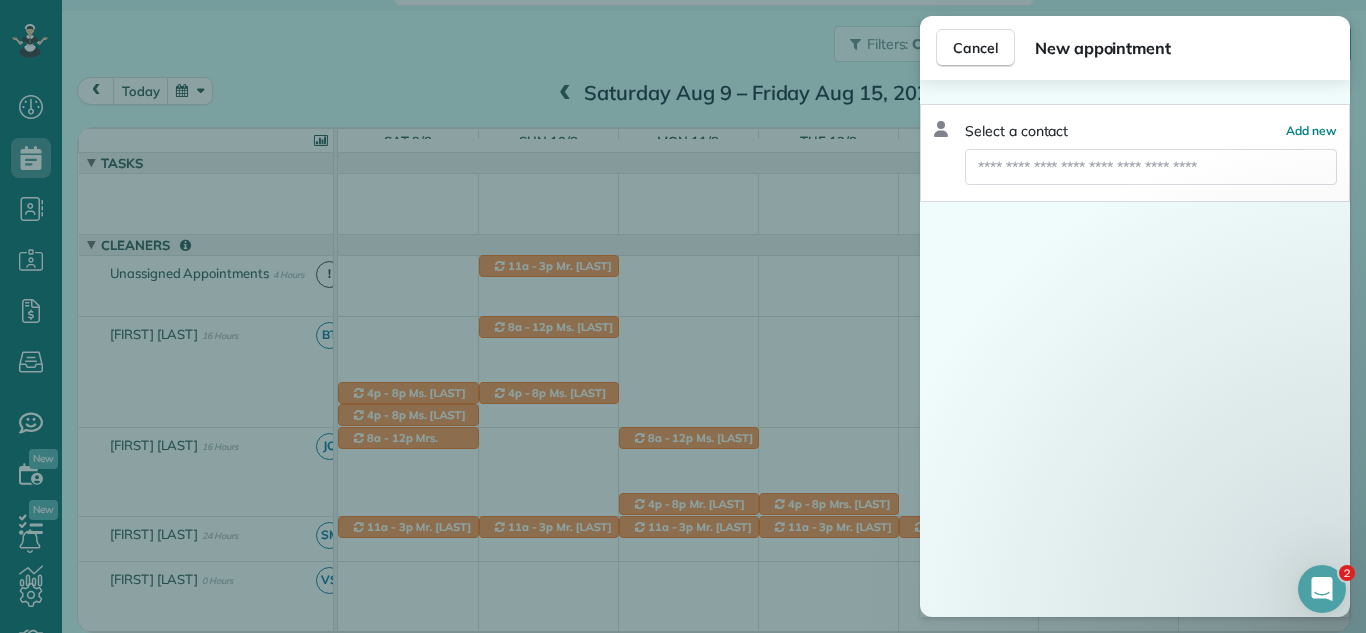 click on "Cancel New appointment Select a contact Add new" at bounding box center [683, 316] 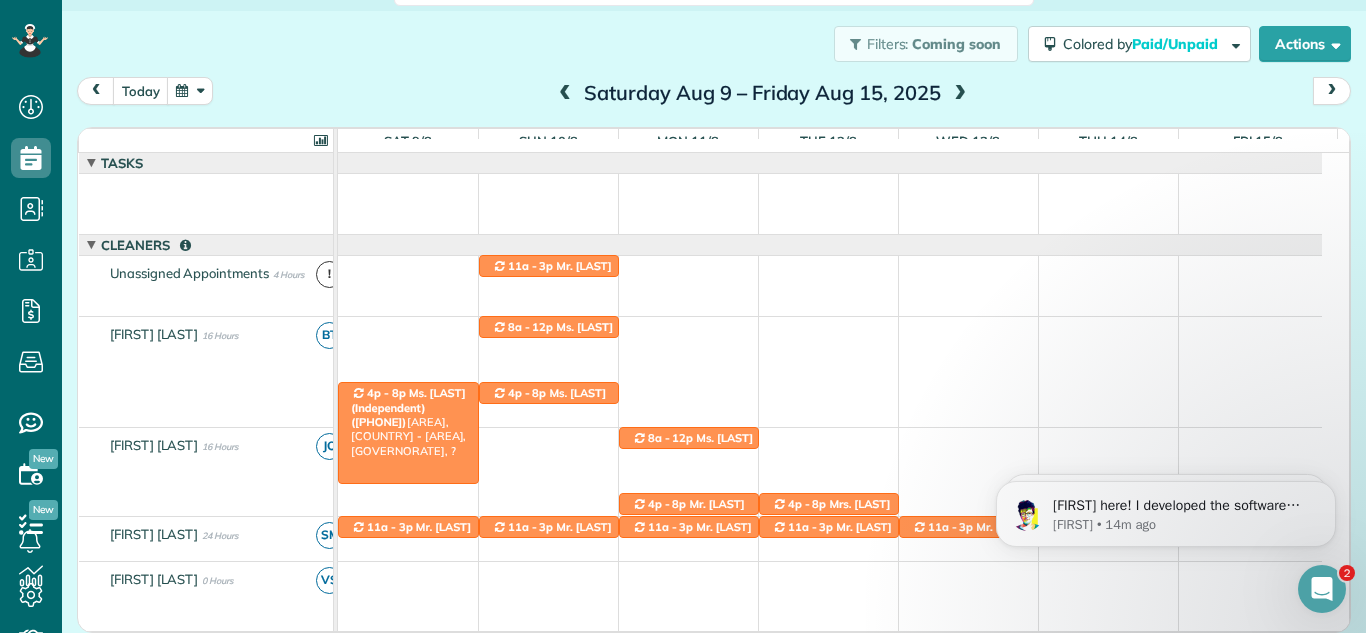 click on "Ms. [LAST] (Independent) ([PHONE])" at bounding box center [408, 407] 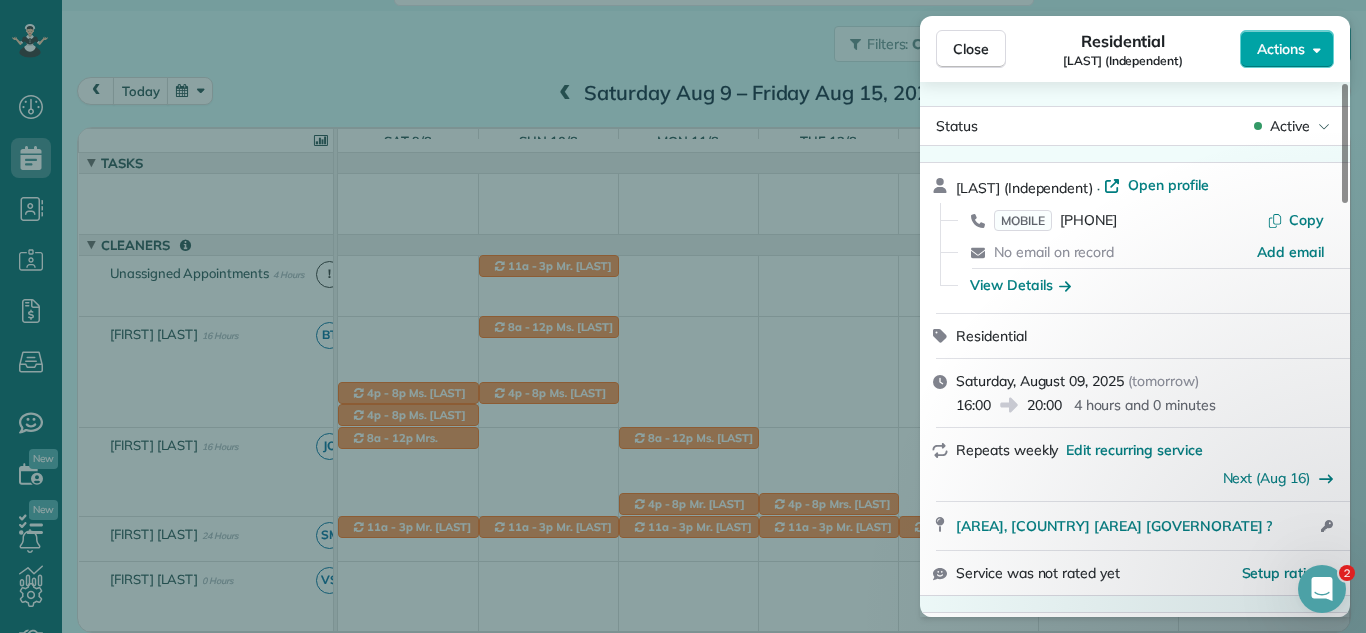 click 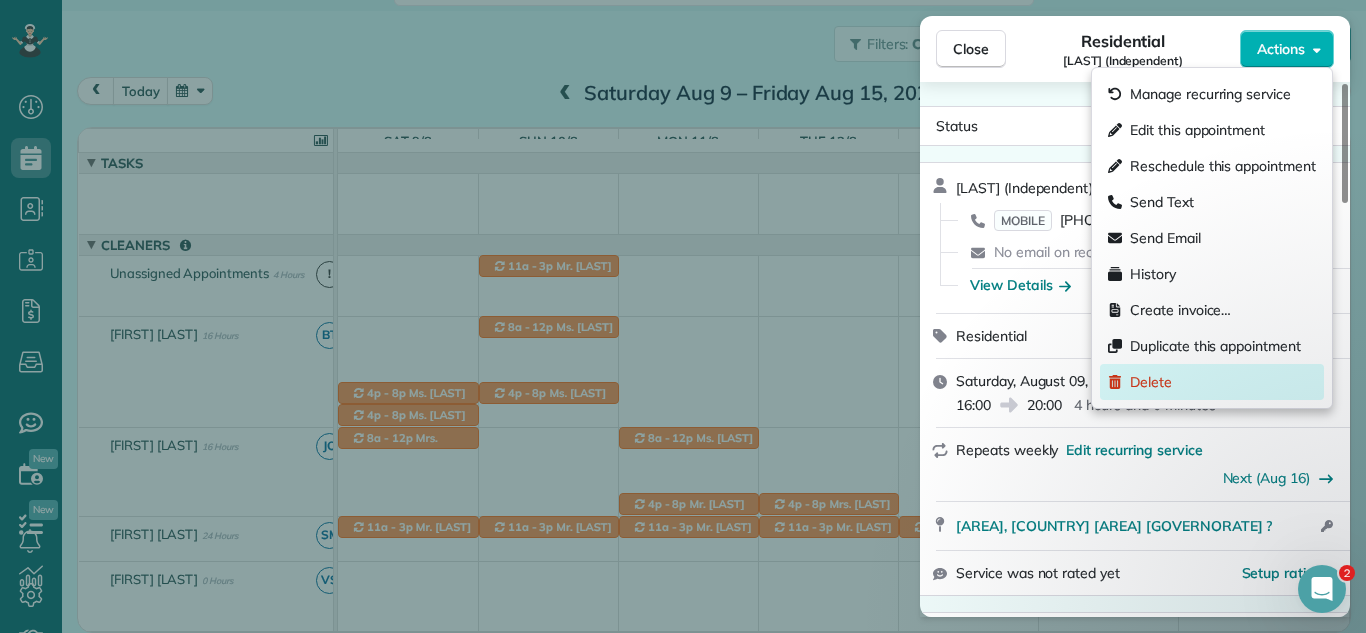 click on "Delete" at bounding box center [1151, 382] 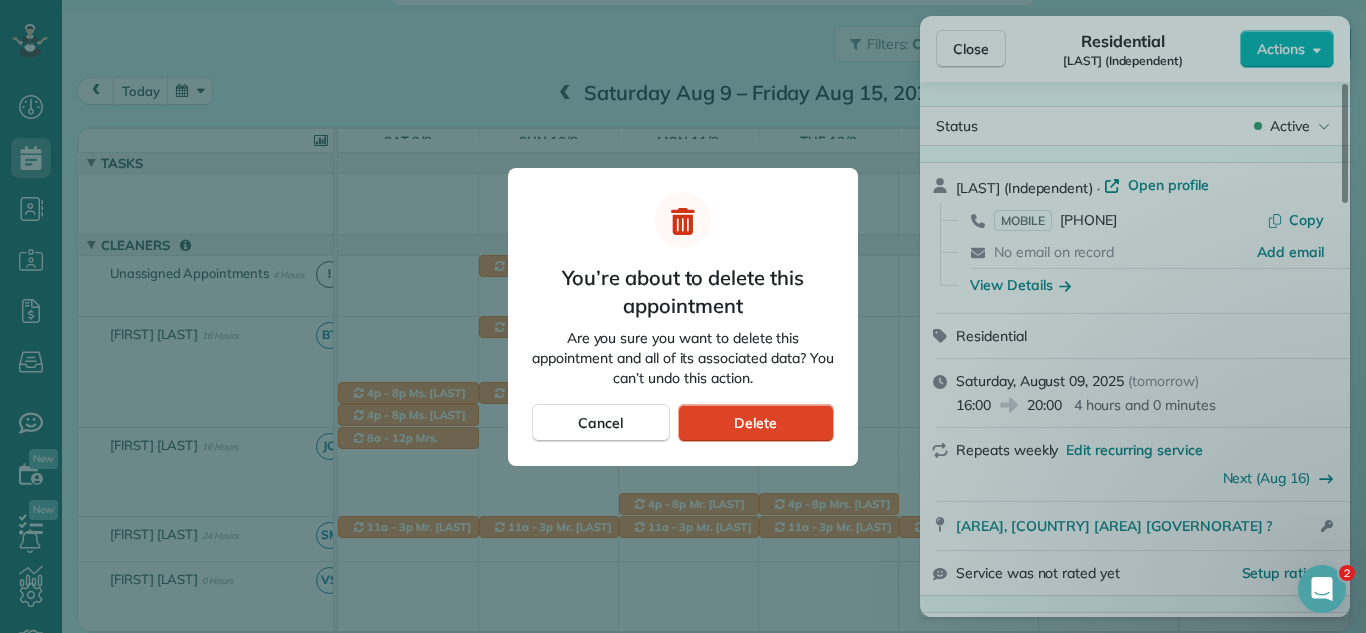 click on "Delete" at bounding box center (755, 423) 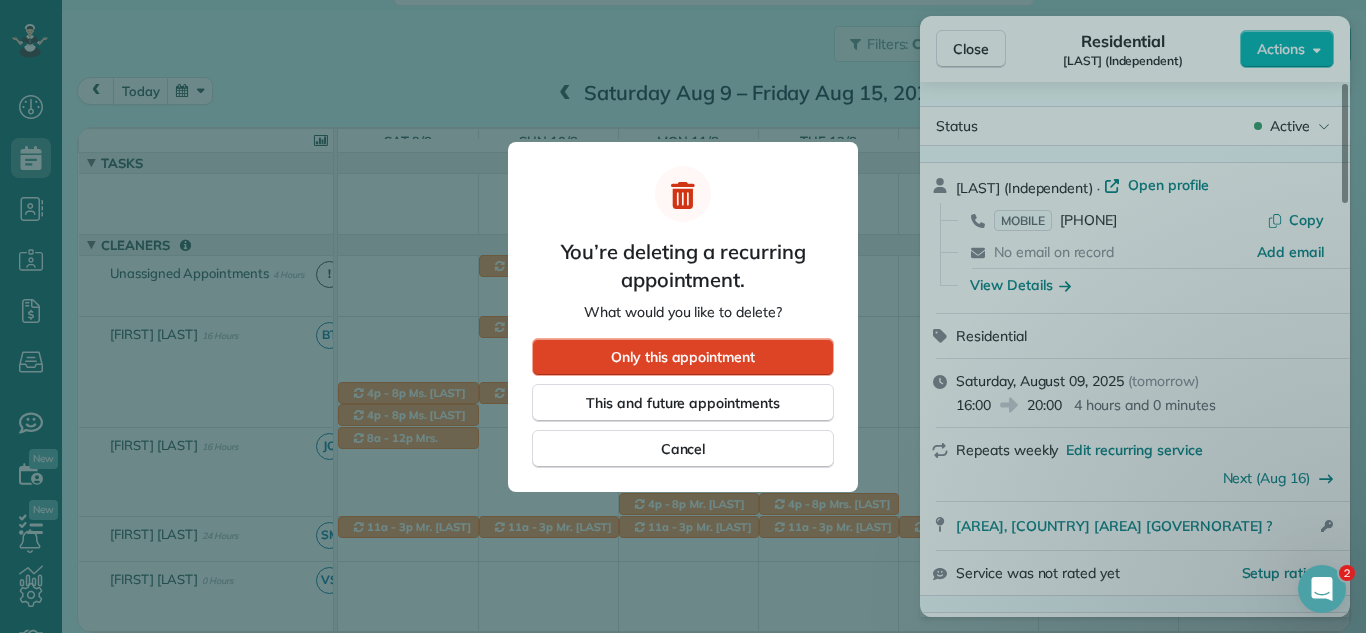 click on "Only this appointment" at bounding box center (683, 357) 